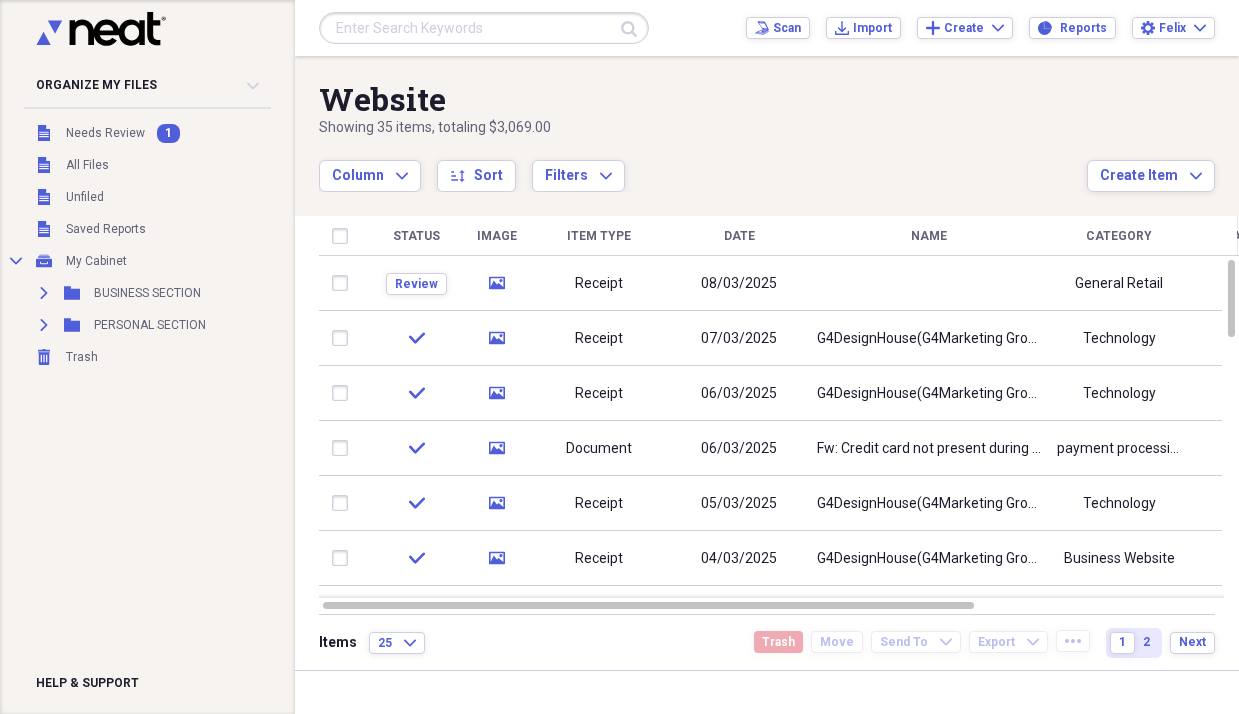 scroll, scrollTop: 0, scrollLeft: 0, axis: both 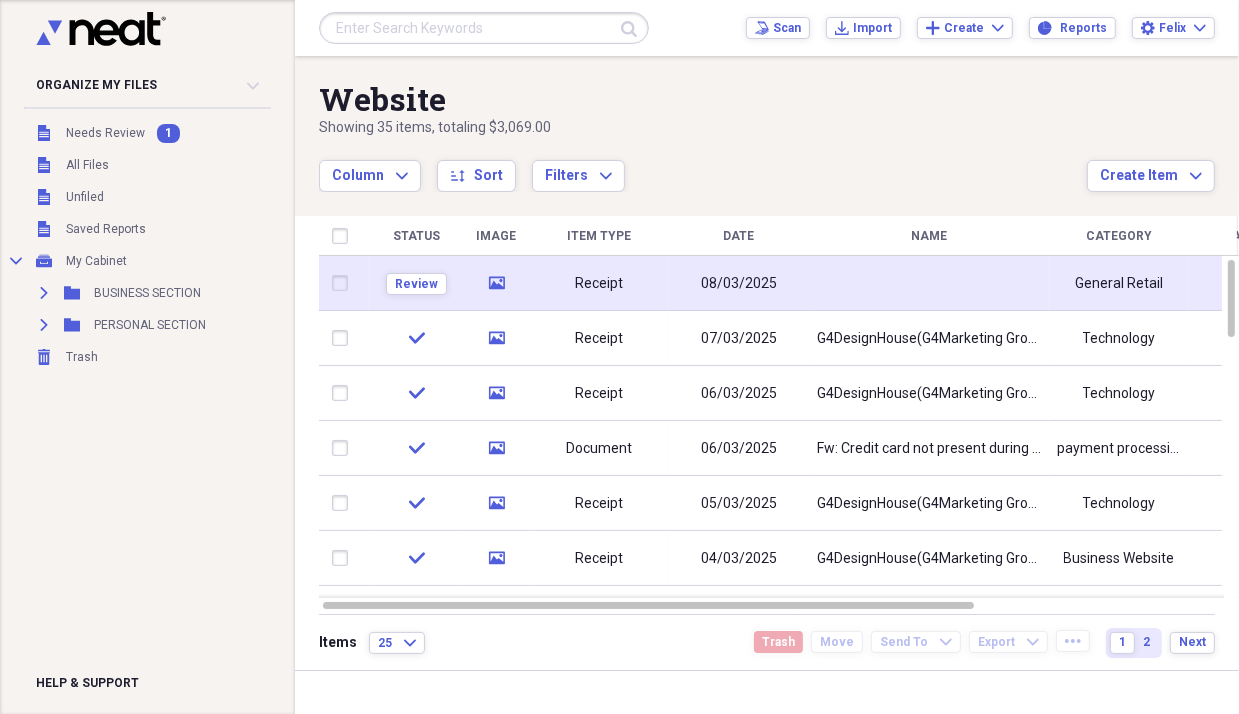 click on "08/03/2025" at bounding box center [739, 284] 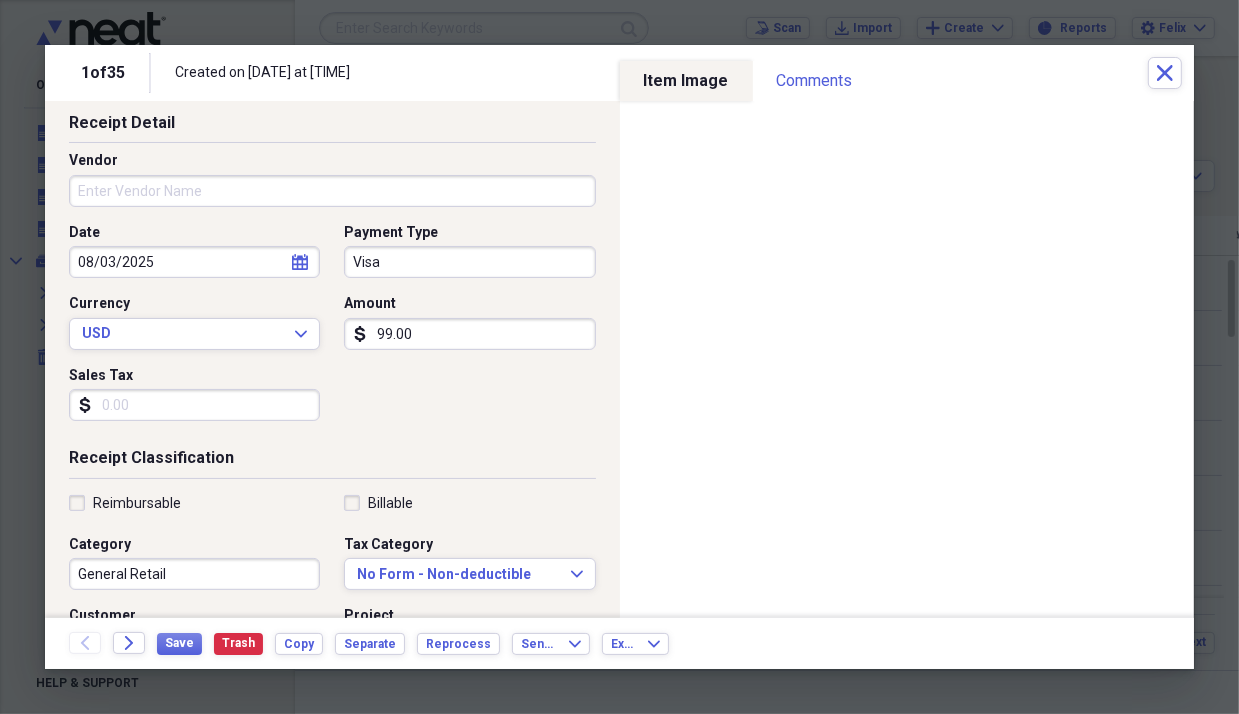 scroll, scrollTop: 300, scrollLeft: 0, axis: vertical 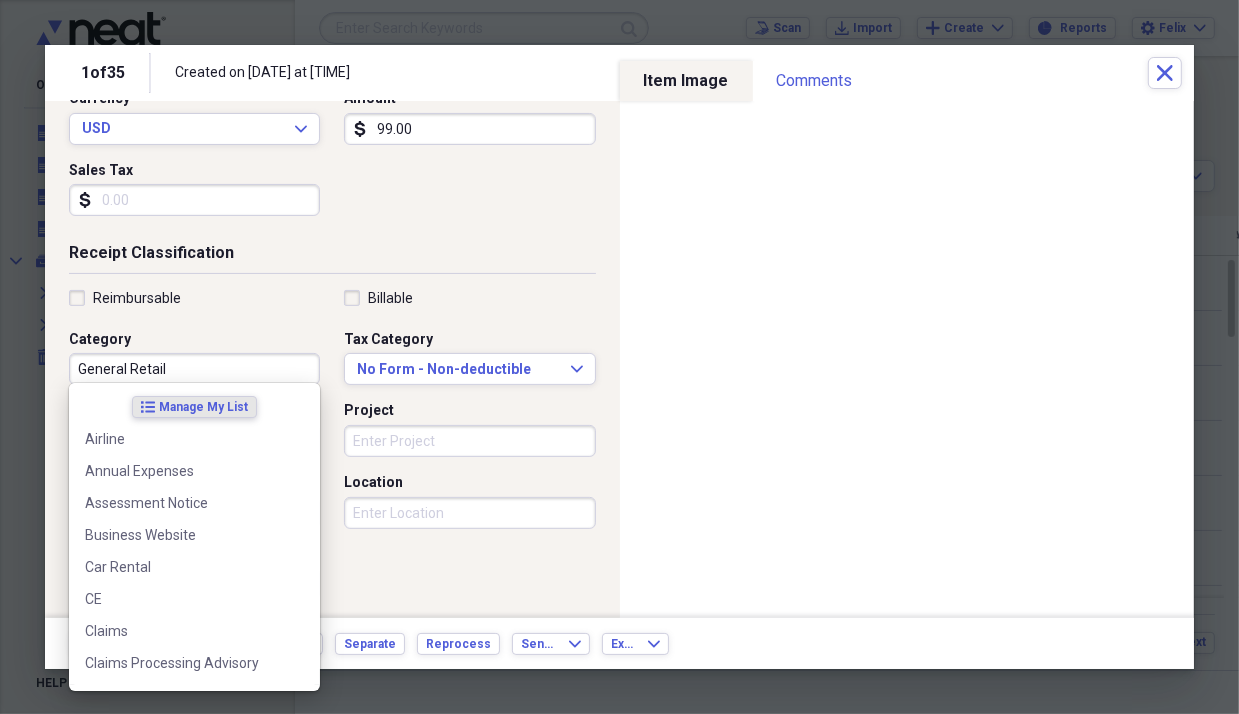 click on "General Retail" at bounding box center (194, 369) 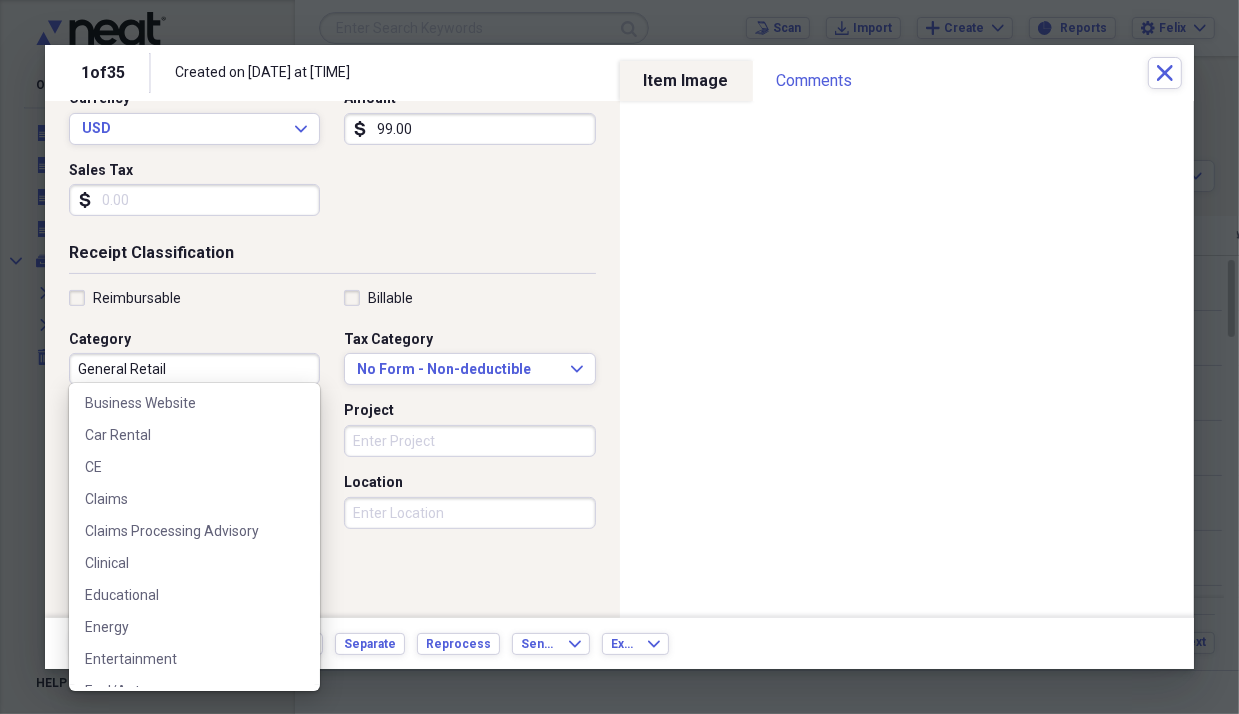 scroll, scrollTop: 32, scrollLeft: 0, axis: vertical 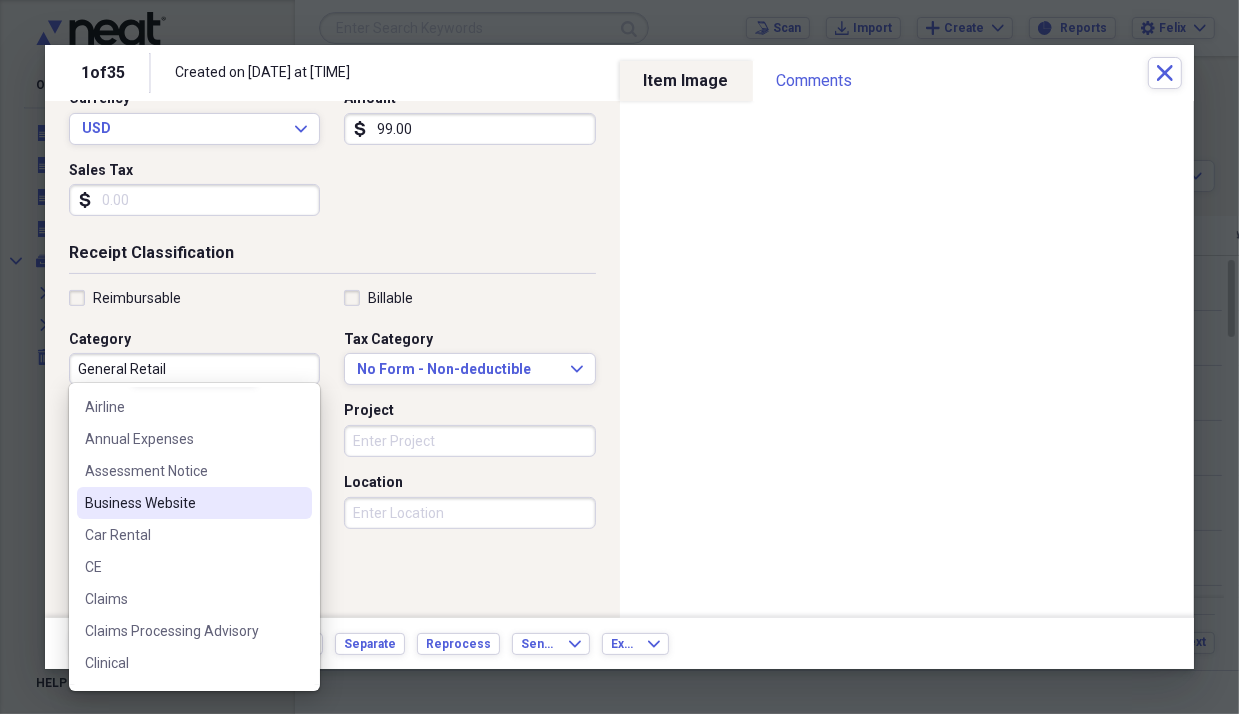 click on "Business Website" at bounding box center (182, 503) 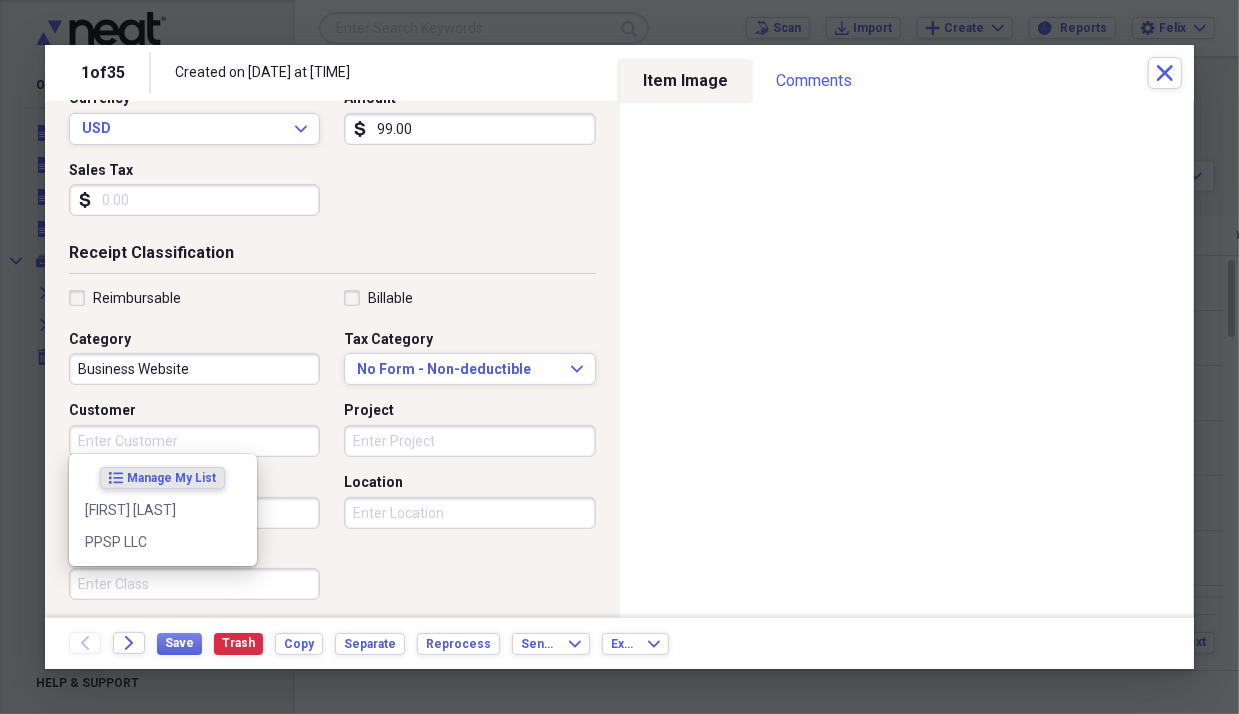 click on "Customer" at bounding box center (194, 441) 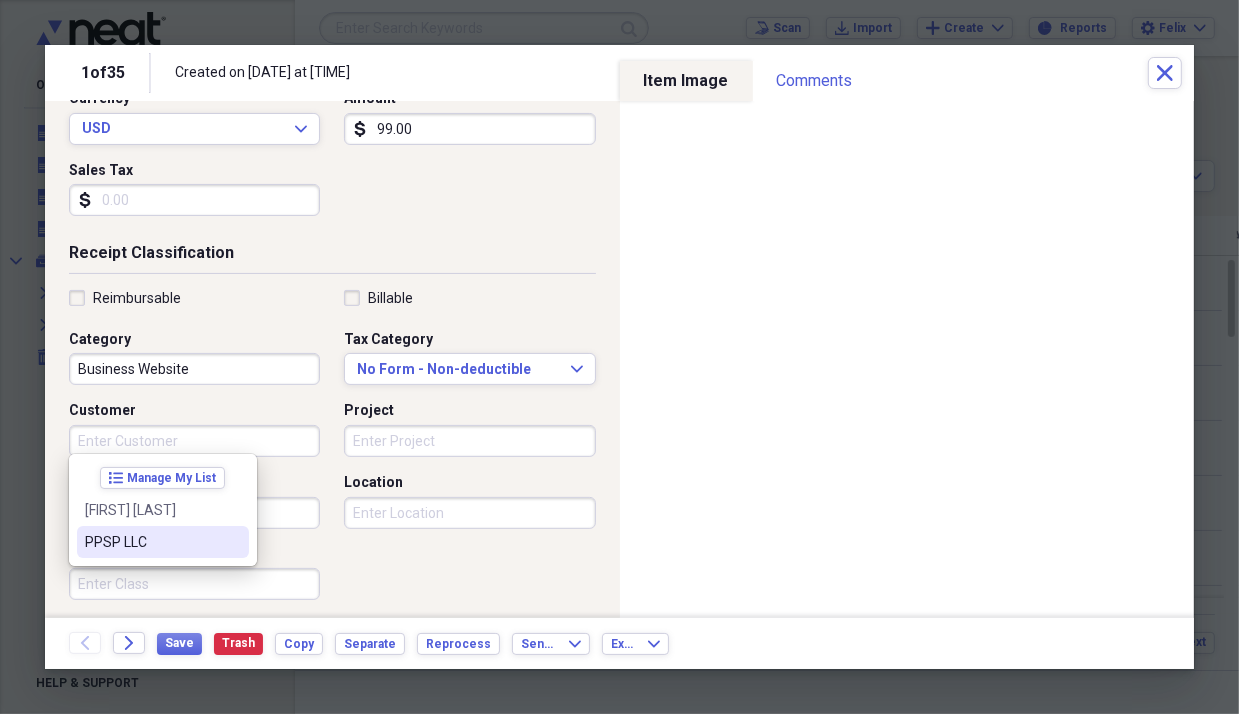 click on "PPSP LLC" at bounding box center [151, 542] 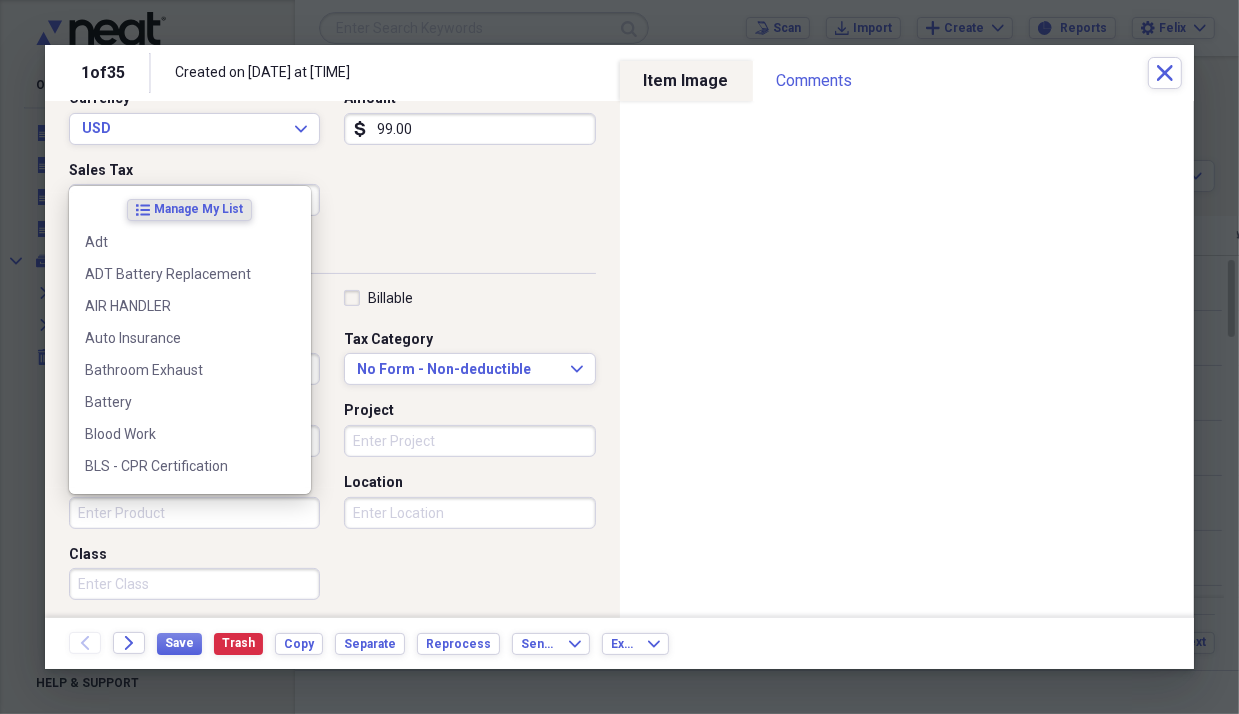 click on "Product" at bounding box center (194, 513) 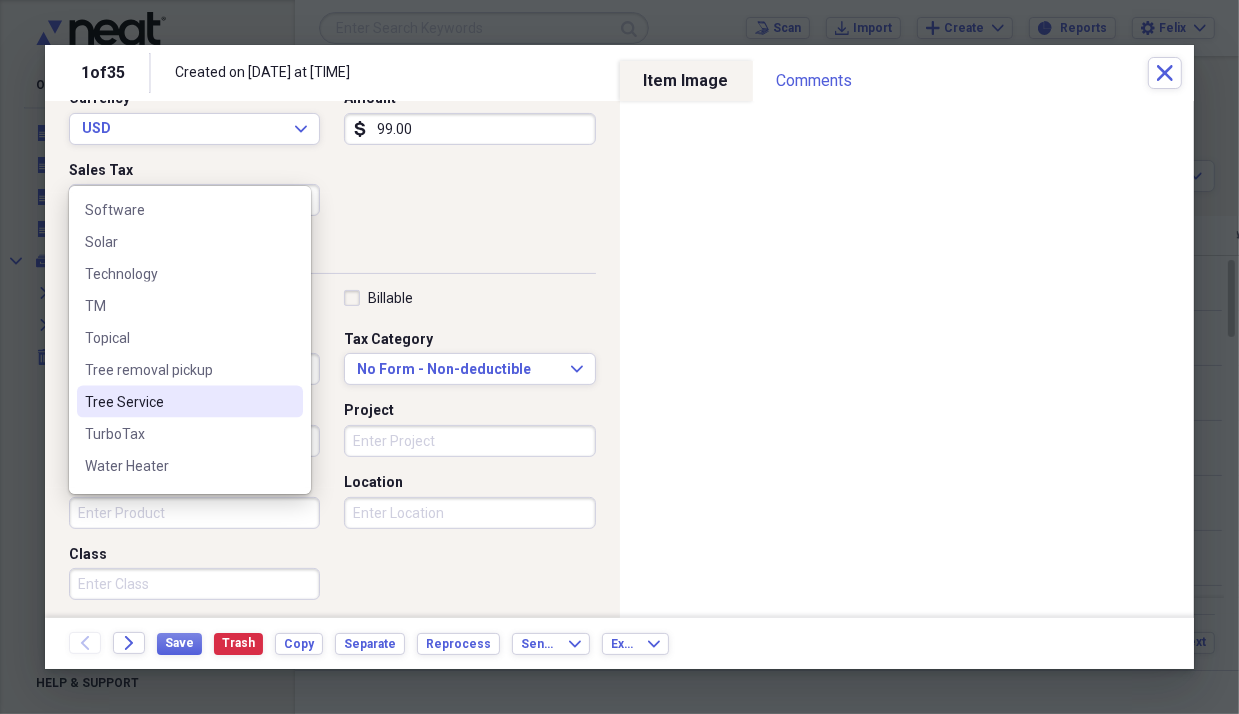 scroll, scrollTop: 2500, scrollLeft: 0, axis: vertical 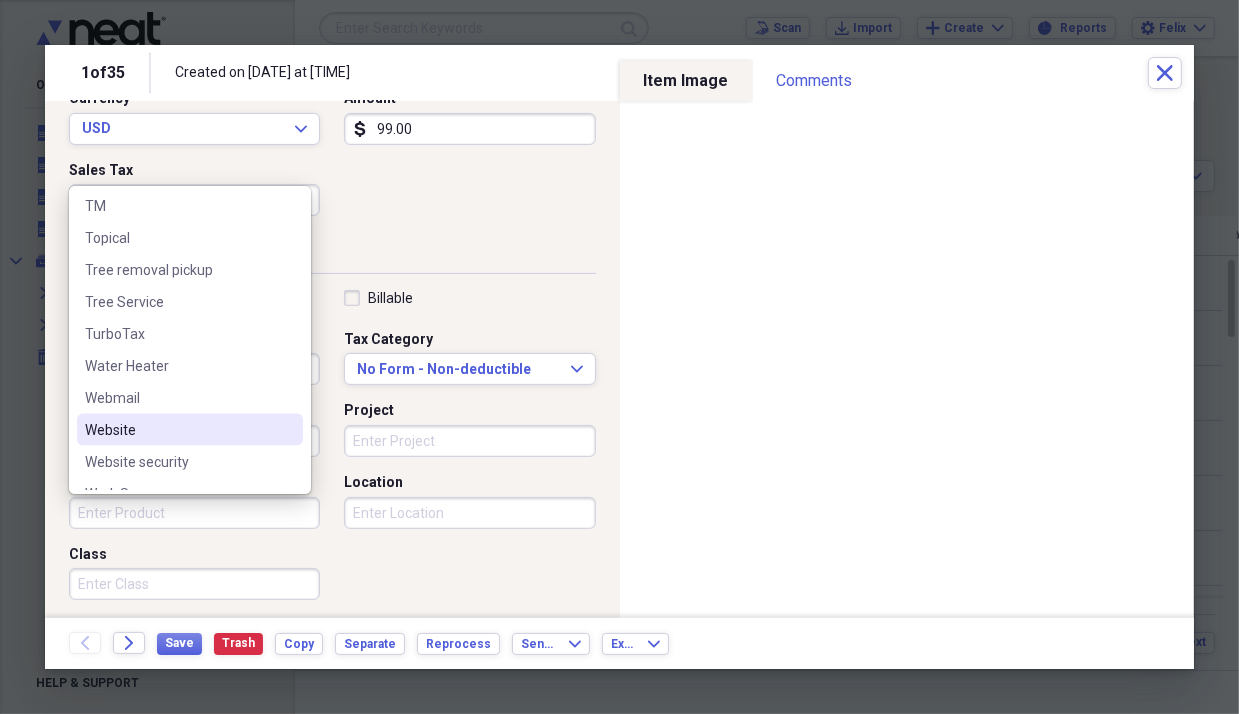 click on "Website" at bounding box center (178, 430) 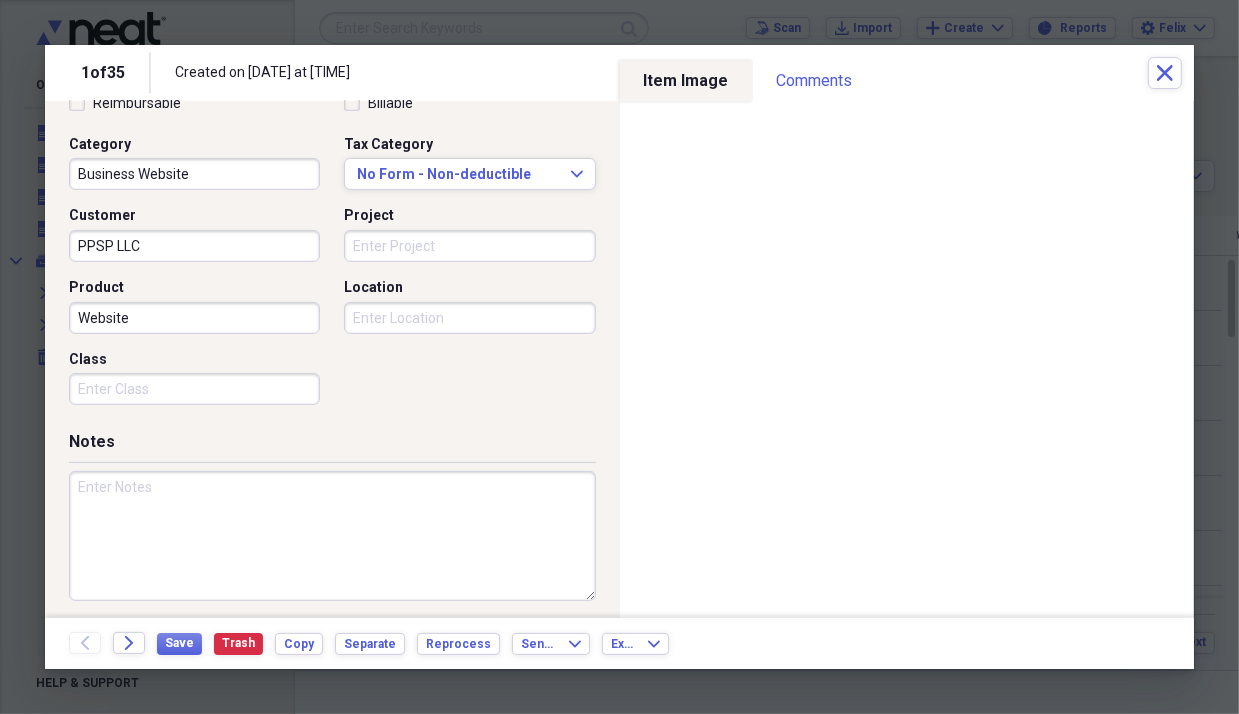 scroll, scrollTop: 496, scrollLeft: 0, axis: vertical 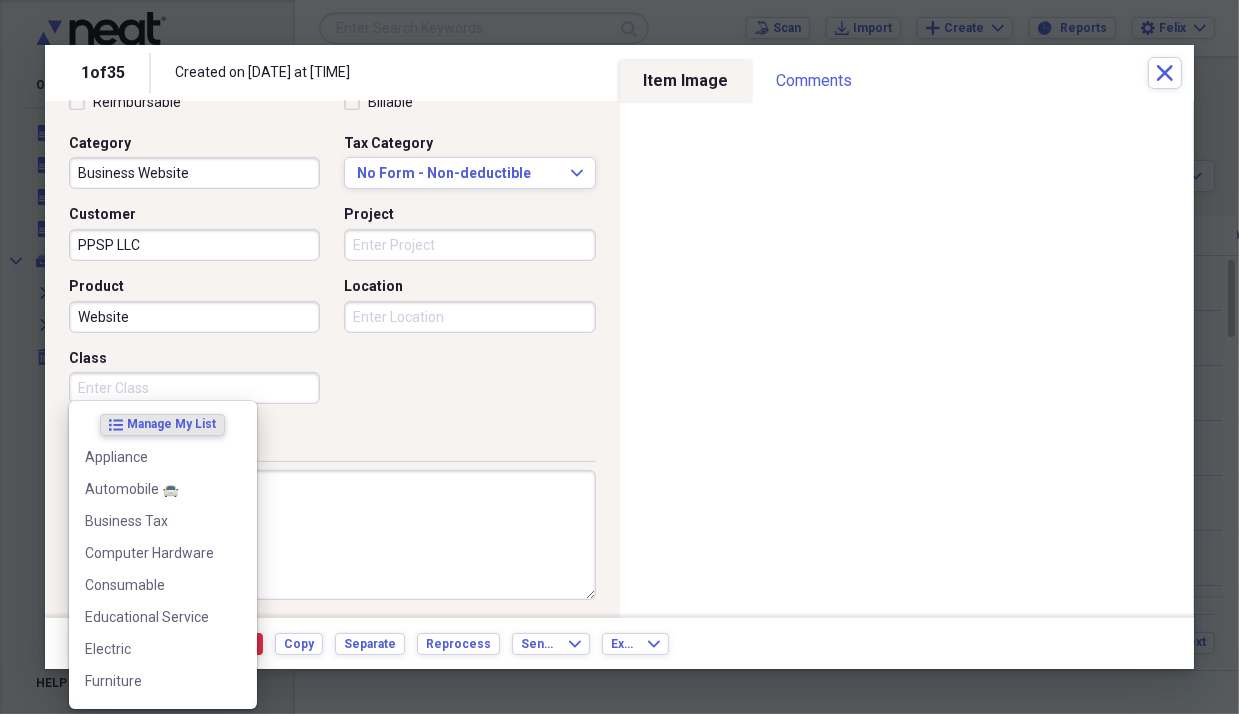 click on "Class" at bounding box center (194, 388) 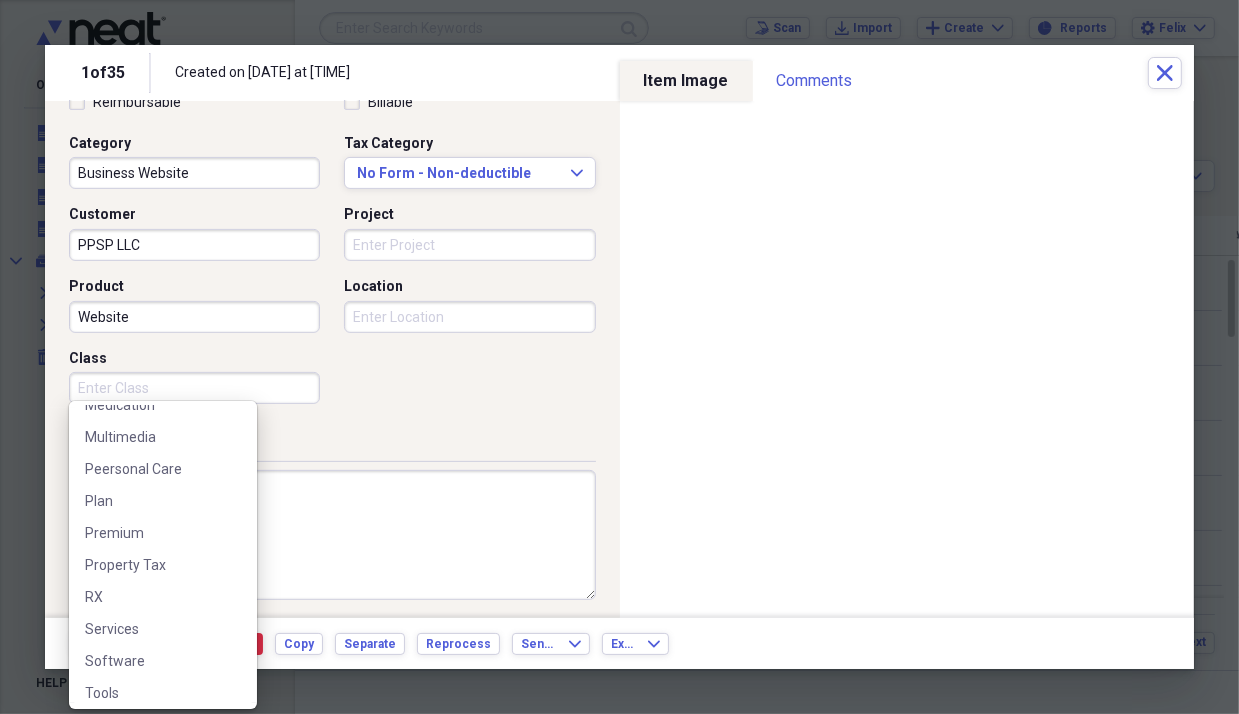 scroll, scrollTop: 528, scrollLeft: 0, axis: vertical 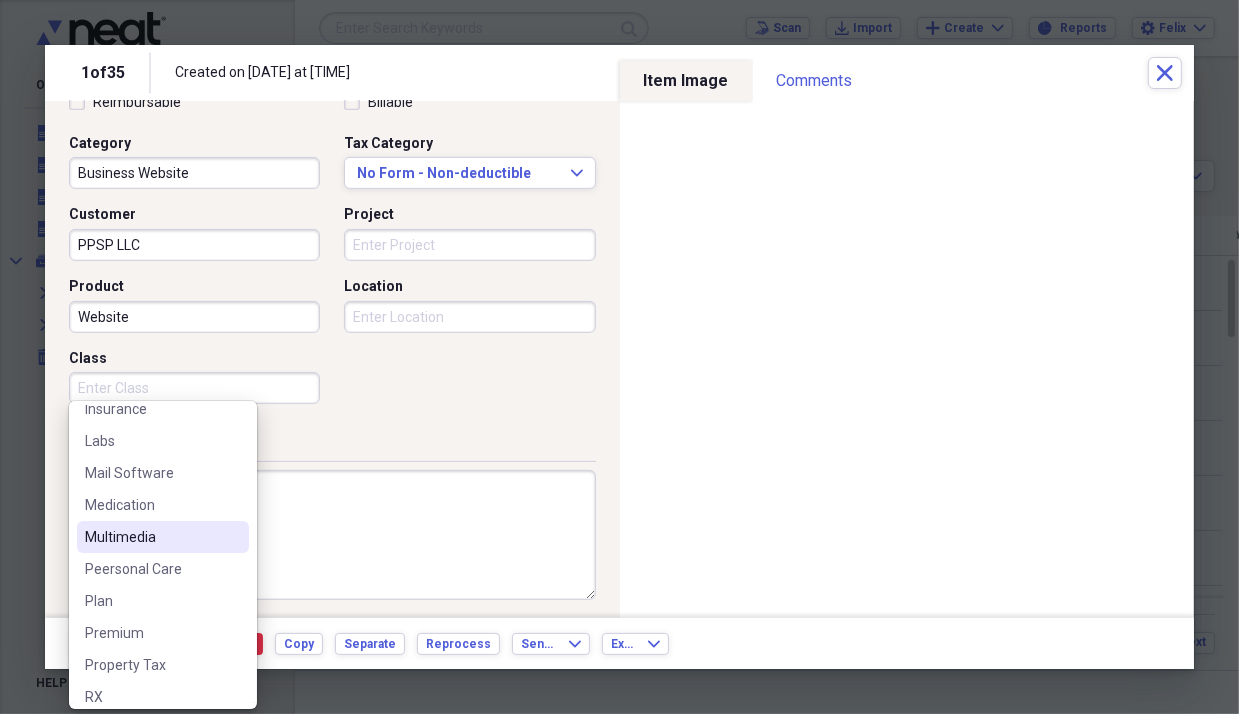 click on "Multimedia" at bounding box center [151, 537] 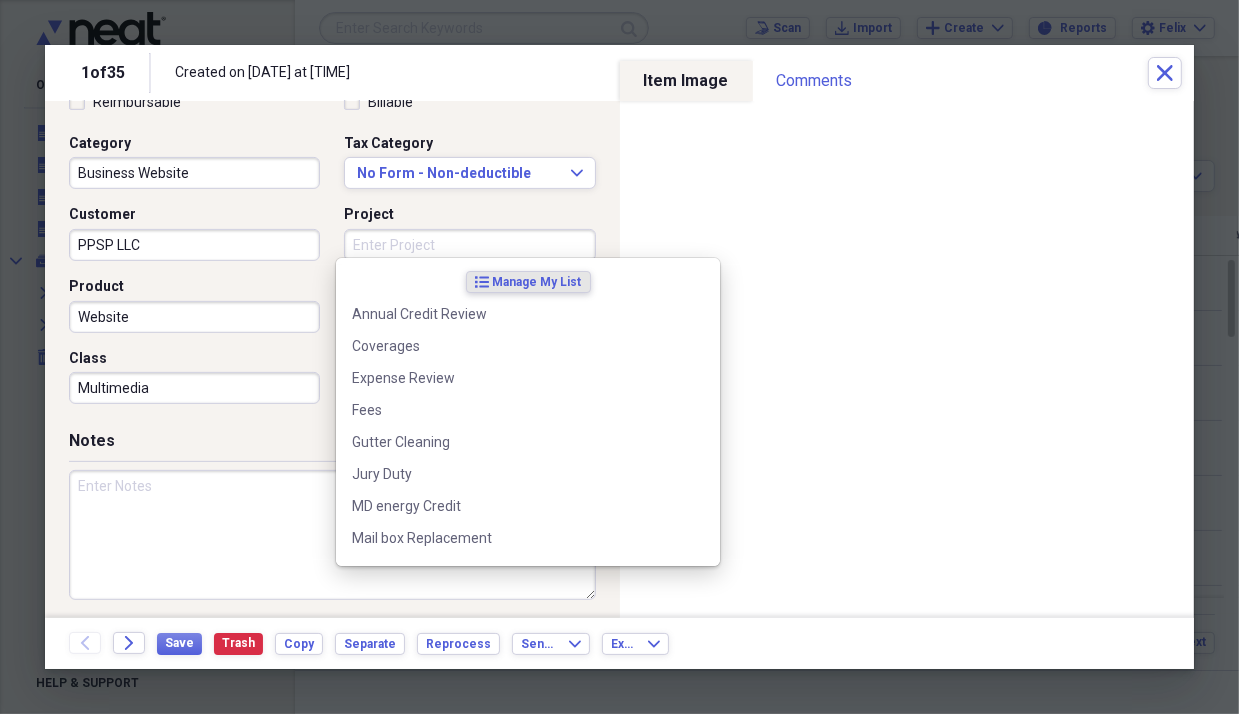 click on "Project" at bounding box center [469, 245] 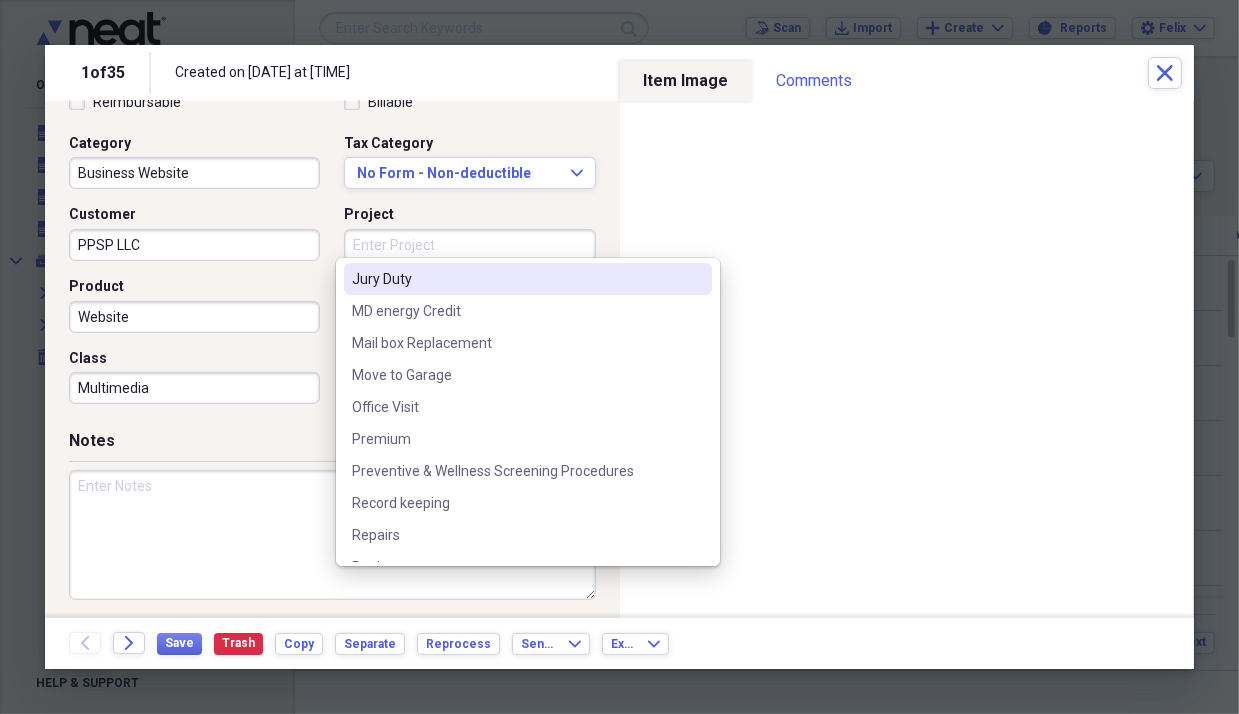 scroll, scrollTop: 200, scrollLeft: 0, axis: vertical 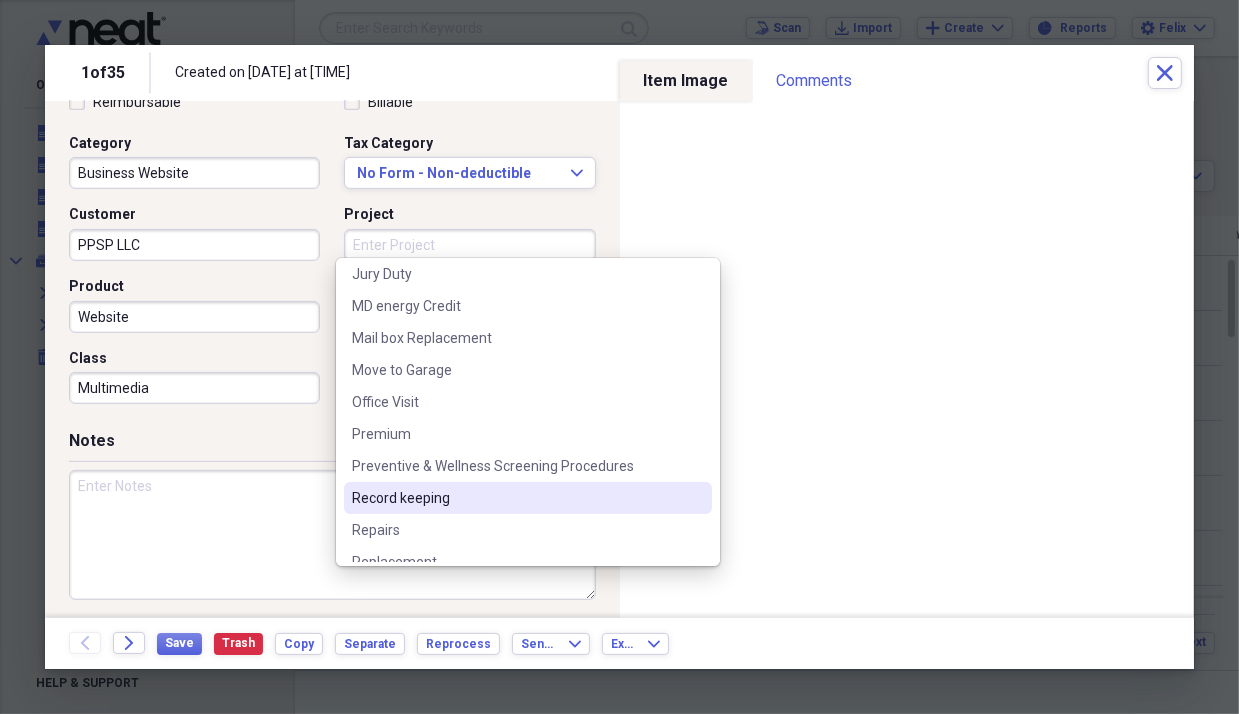 click on "Record keeping" at bounding box center [516, 498] 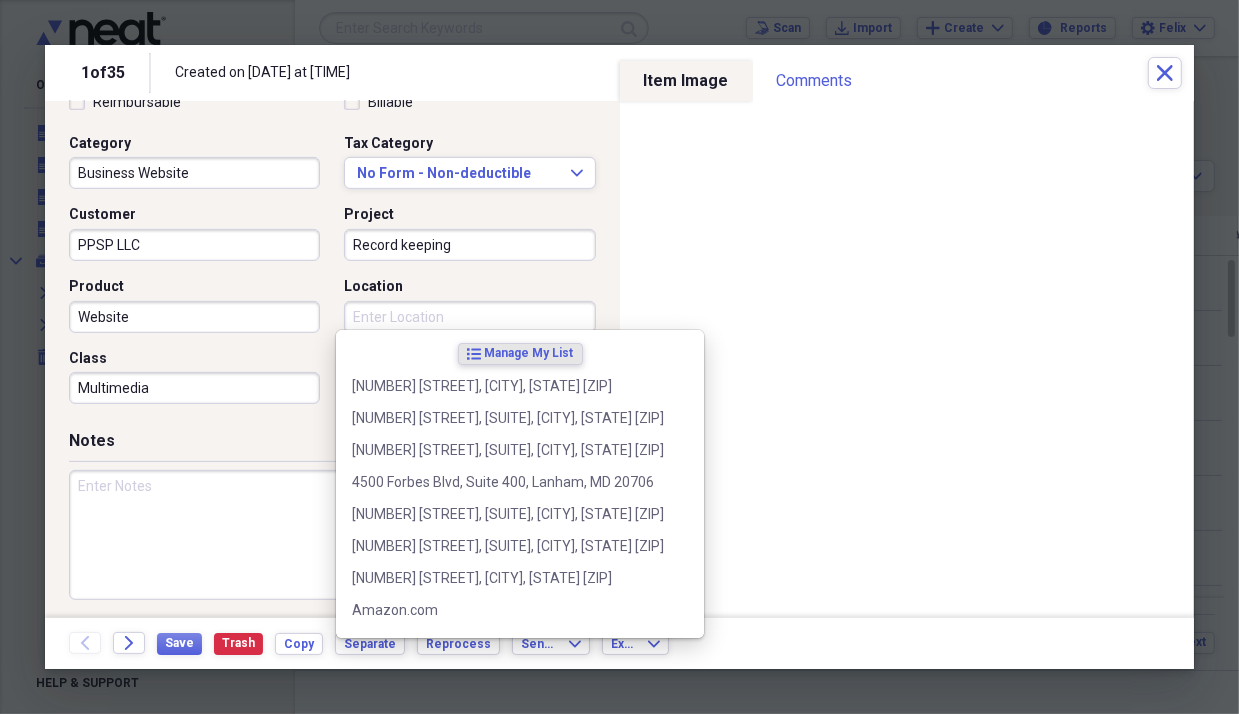click on "Location" at bounding box center [469, 317] 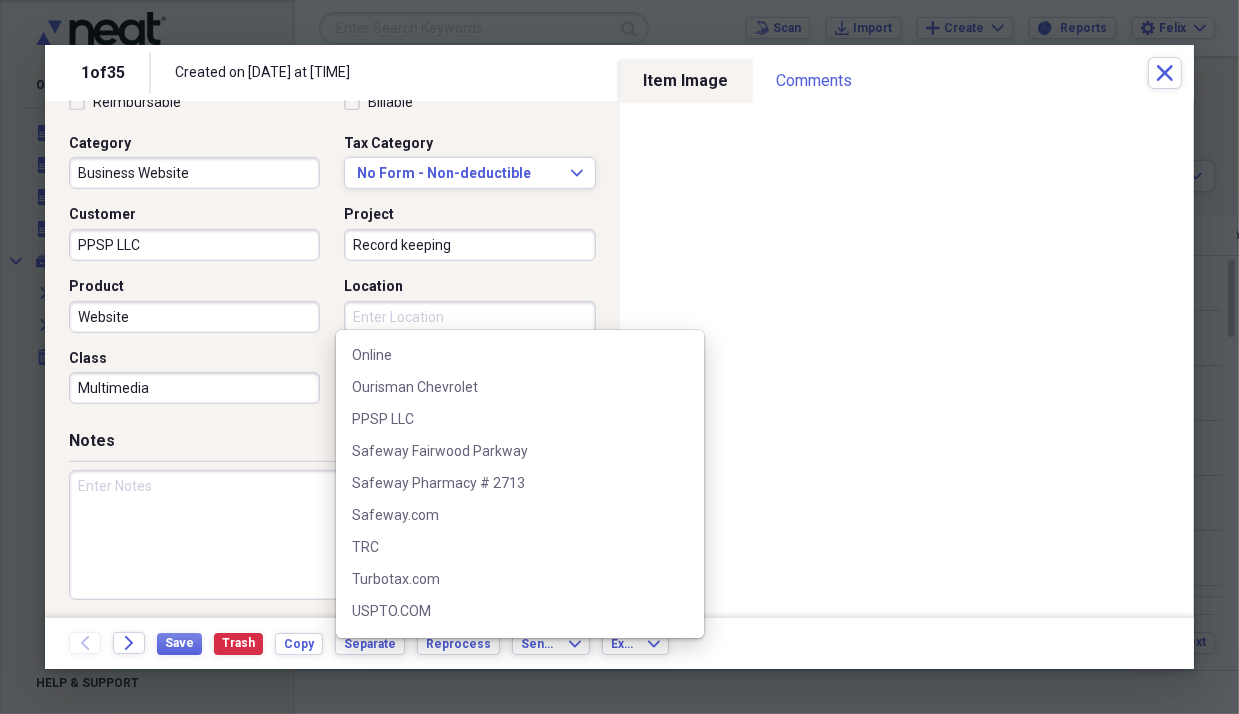 scroll, scrollTop: 900, scrollLeft: 0, axis: vertical 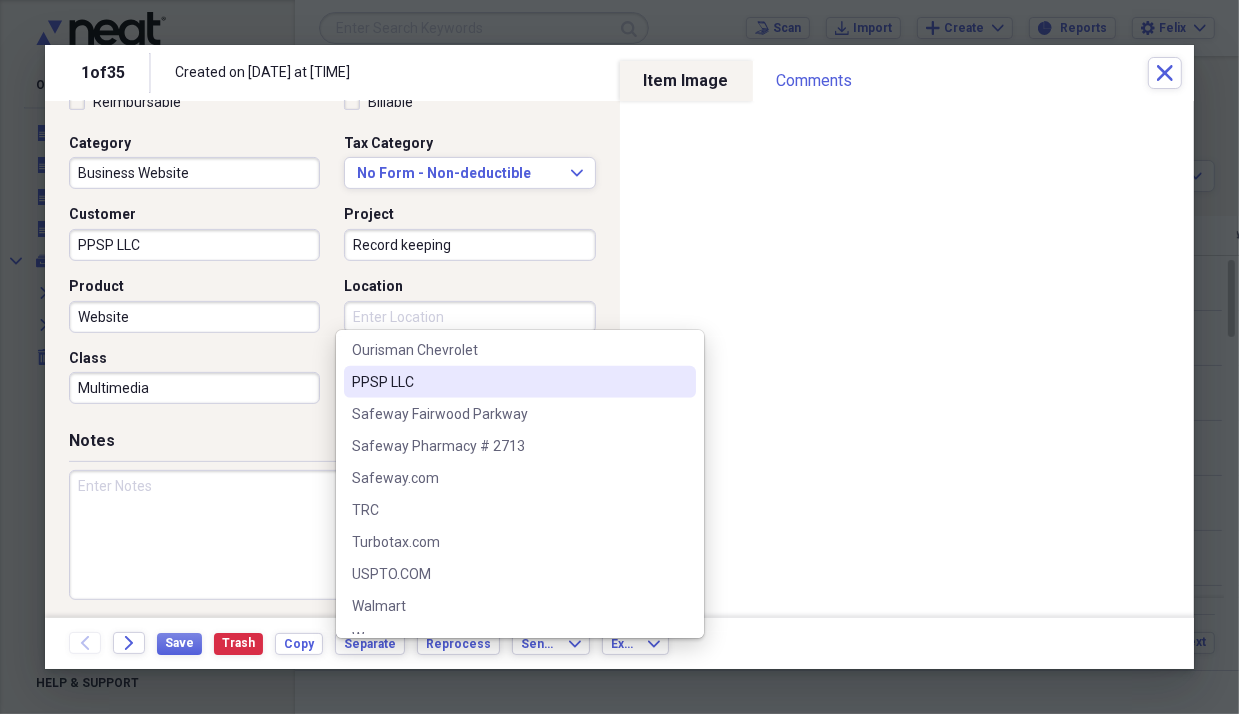 click on "PPSP LLC" at bounding box center (508, 382) 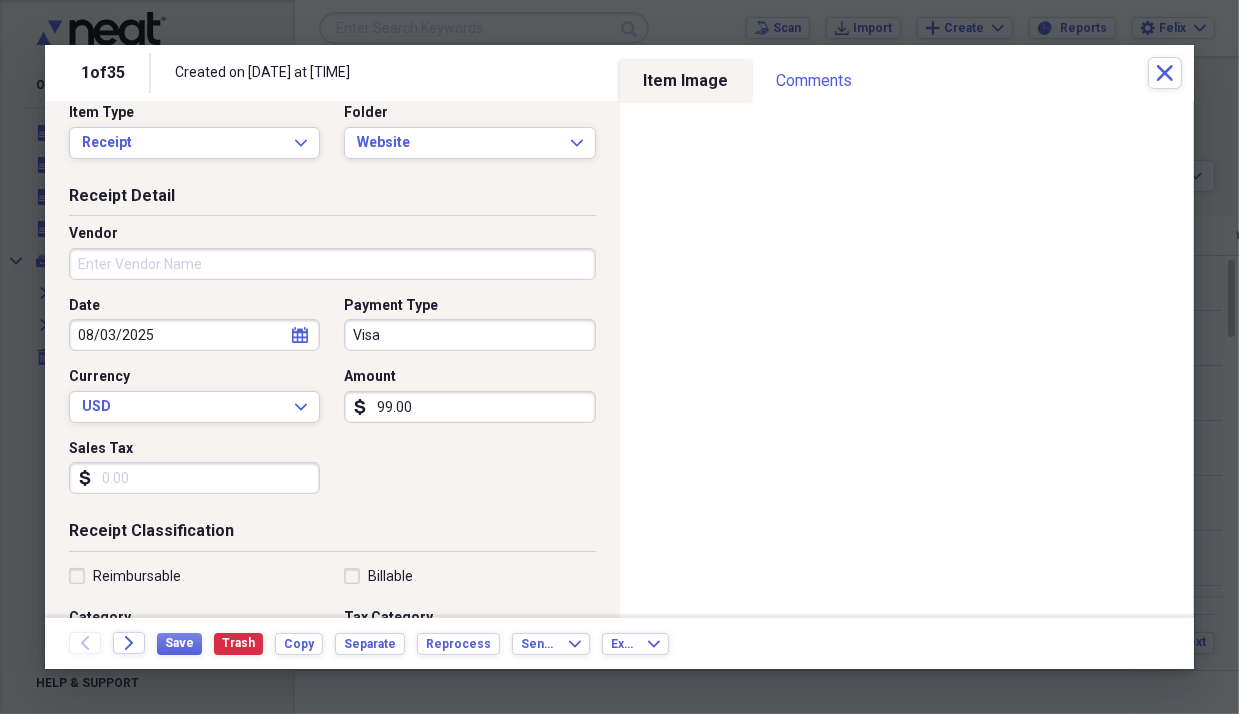 scroll, scrollTop: 0, scrollLeft: 0, axis: both 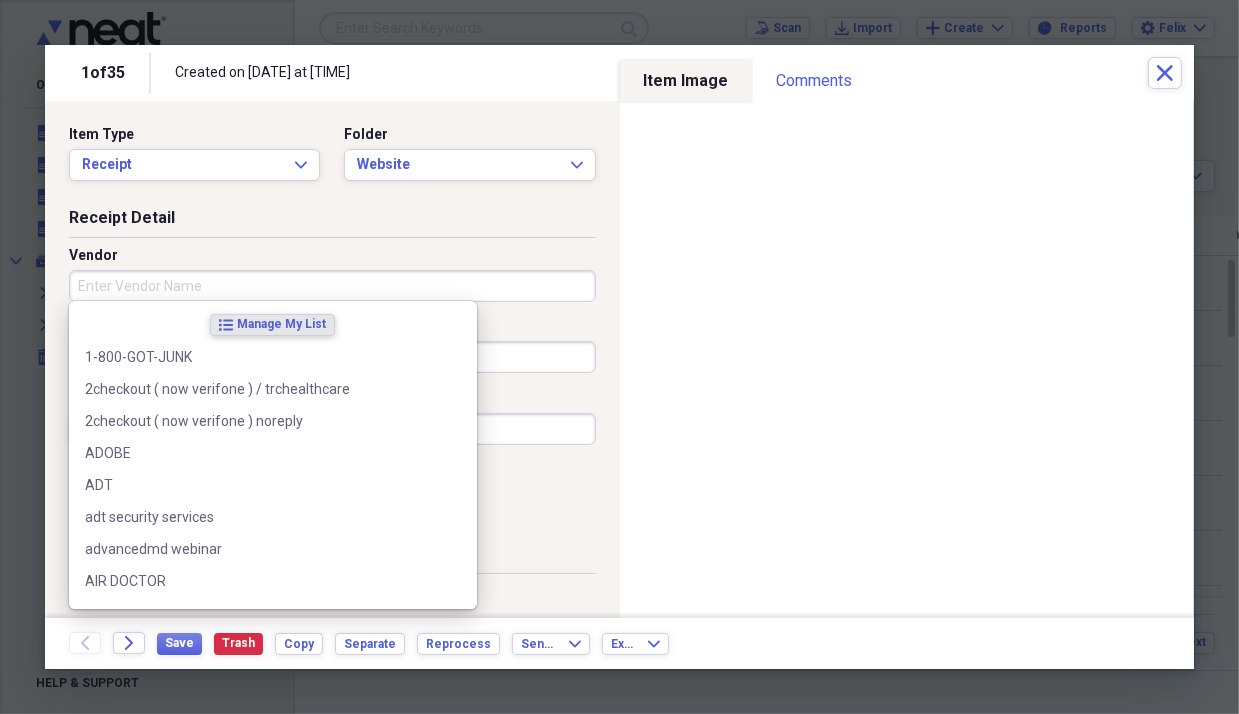 click on "Vendor" at bounding box center [332, 286] 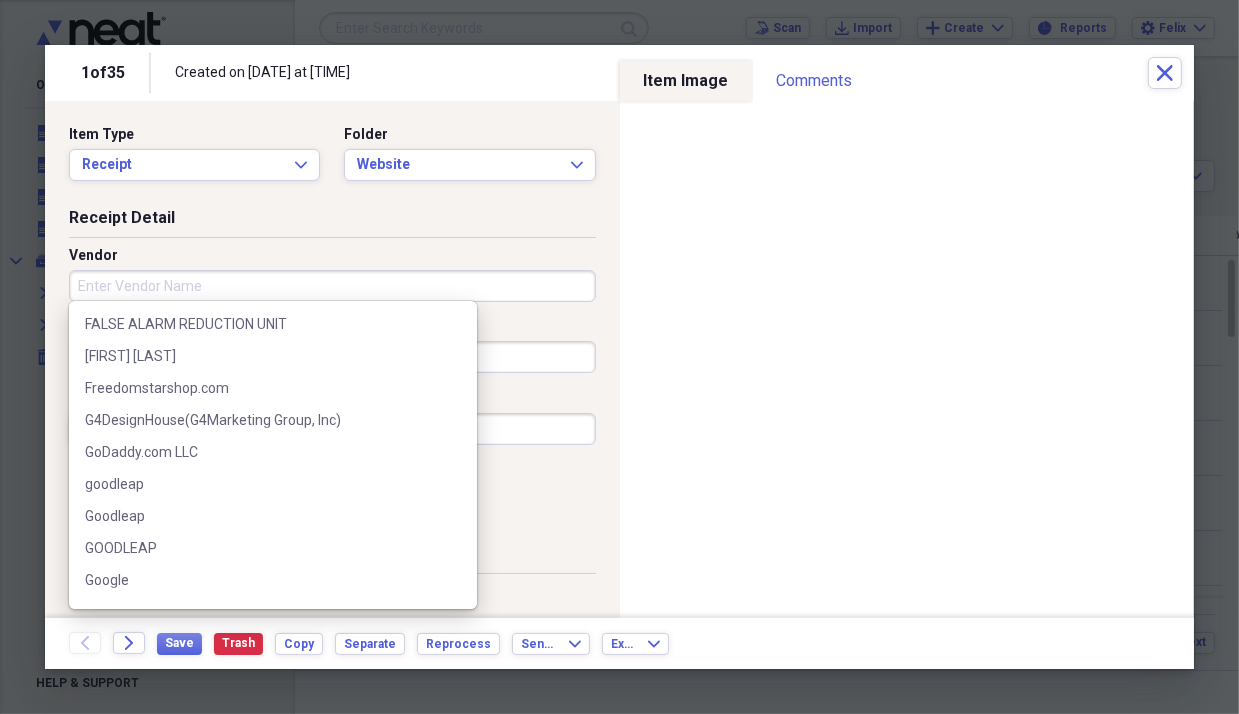 scroll, scrollTop: 1900, scrollLeft: 0, axis: vertical 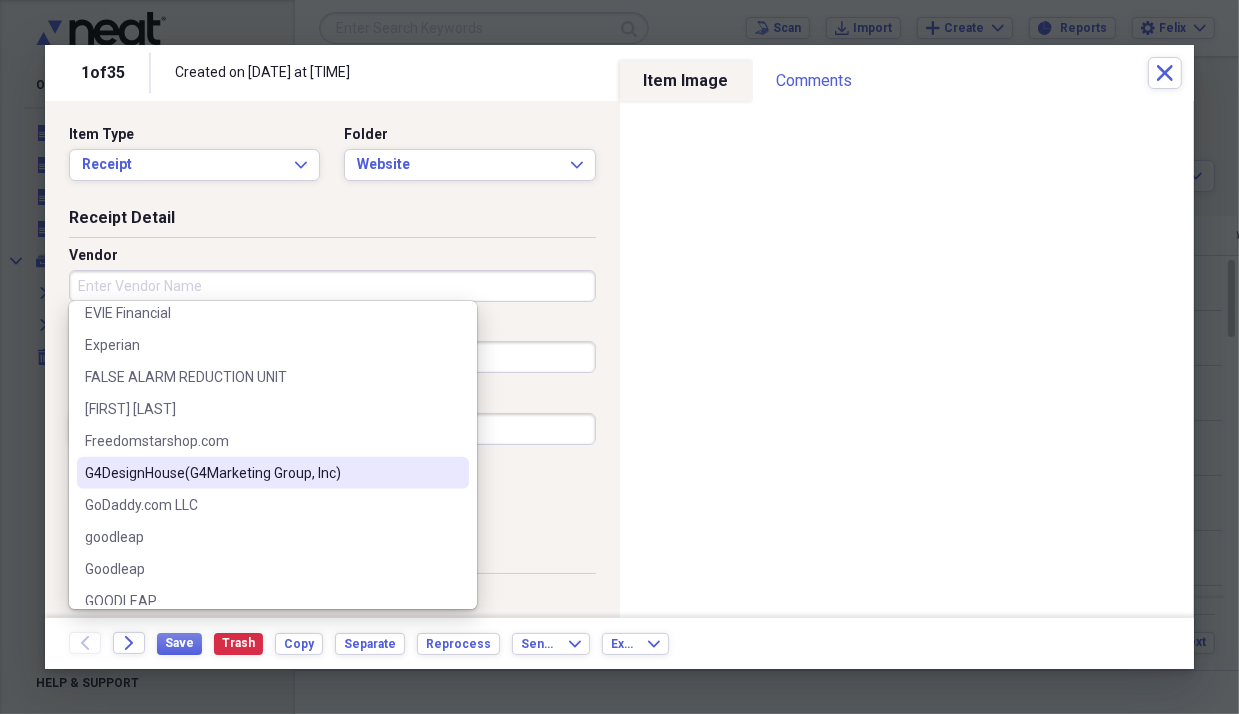click on "G4DesignHouse(G4Marketing Group, Inc)" at bounding box center (261, 473) 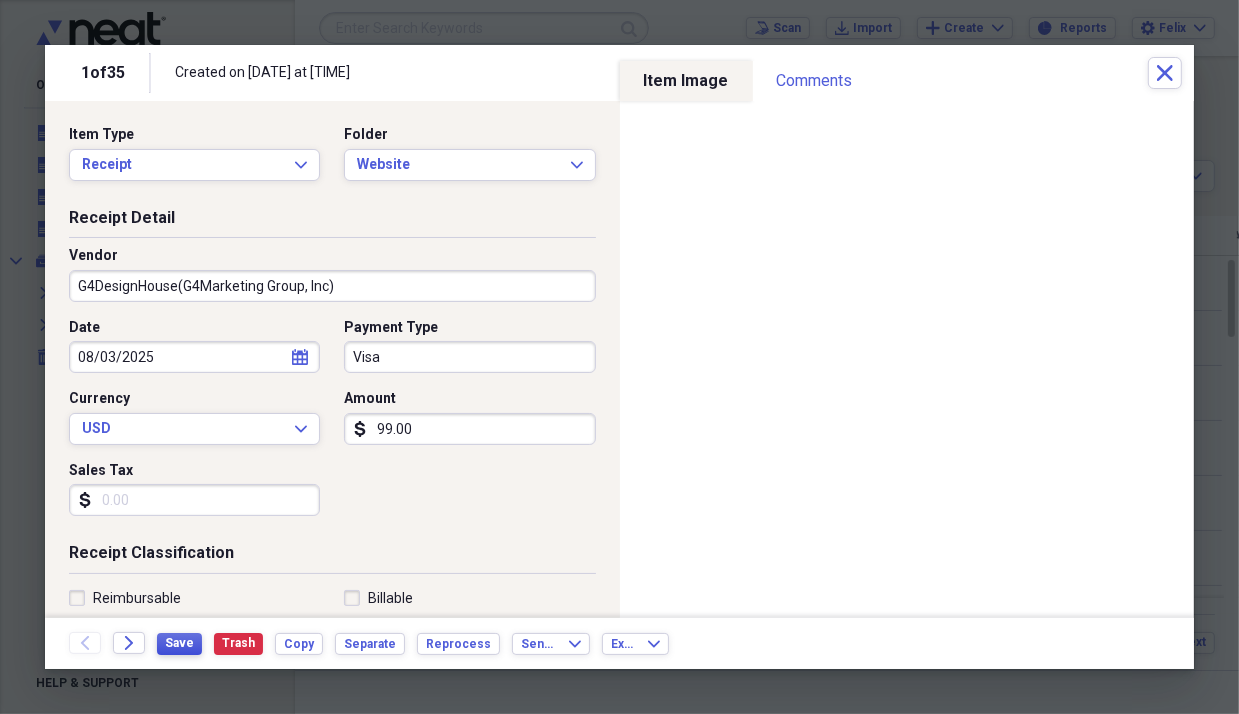 click on "Save" at bounding box center (179, 643) 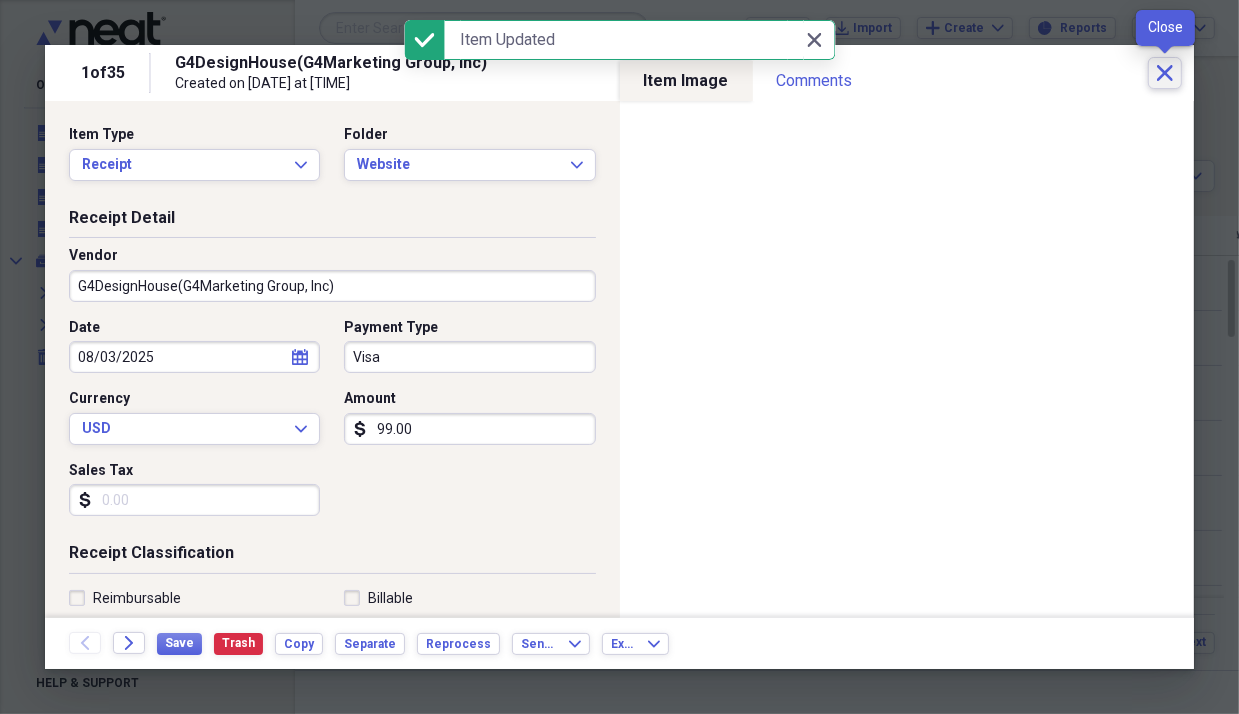 click 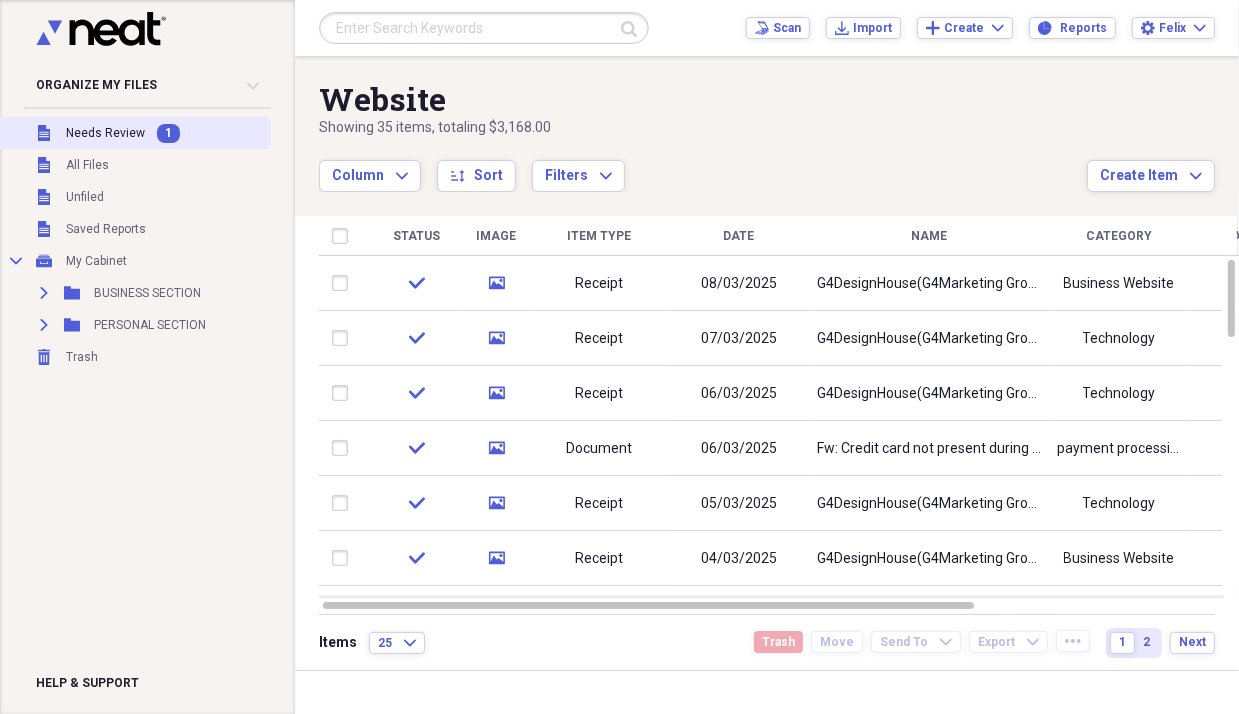 click on "Needs Review" at bounding box center [105, 133] 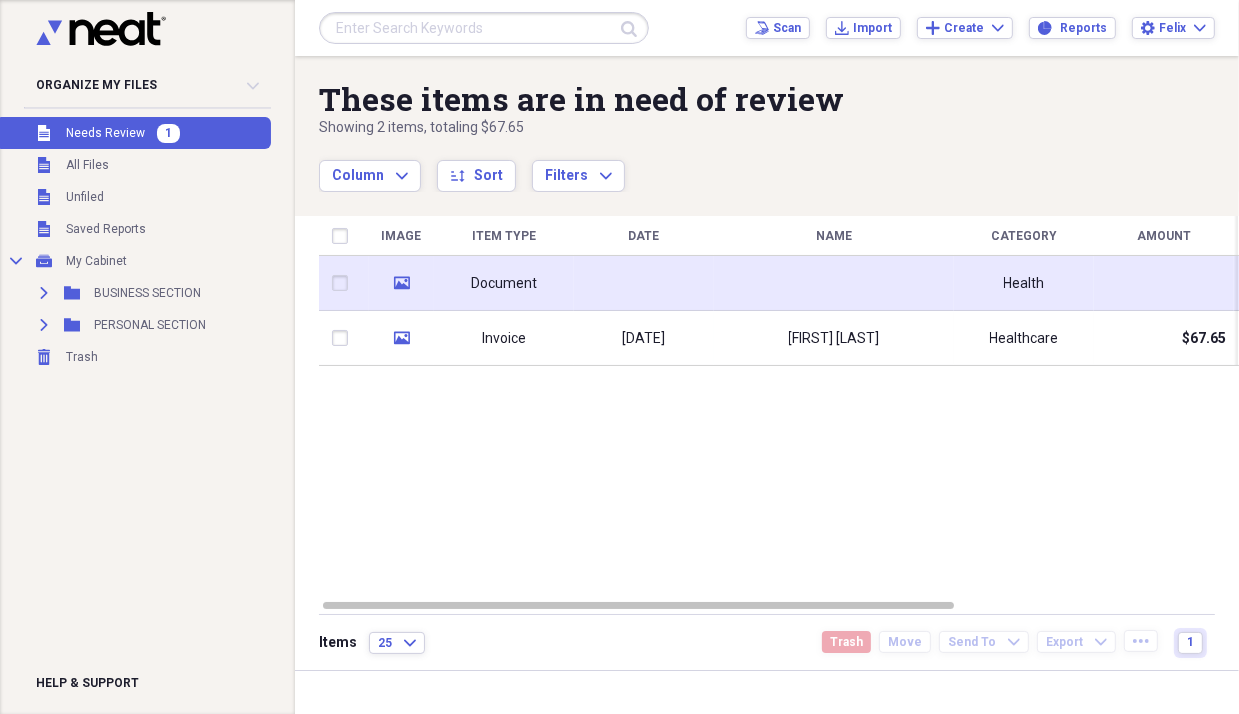 click at bounding box center (834, 283) 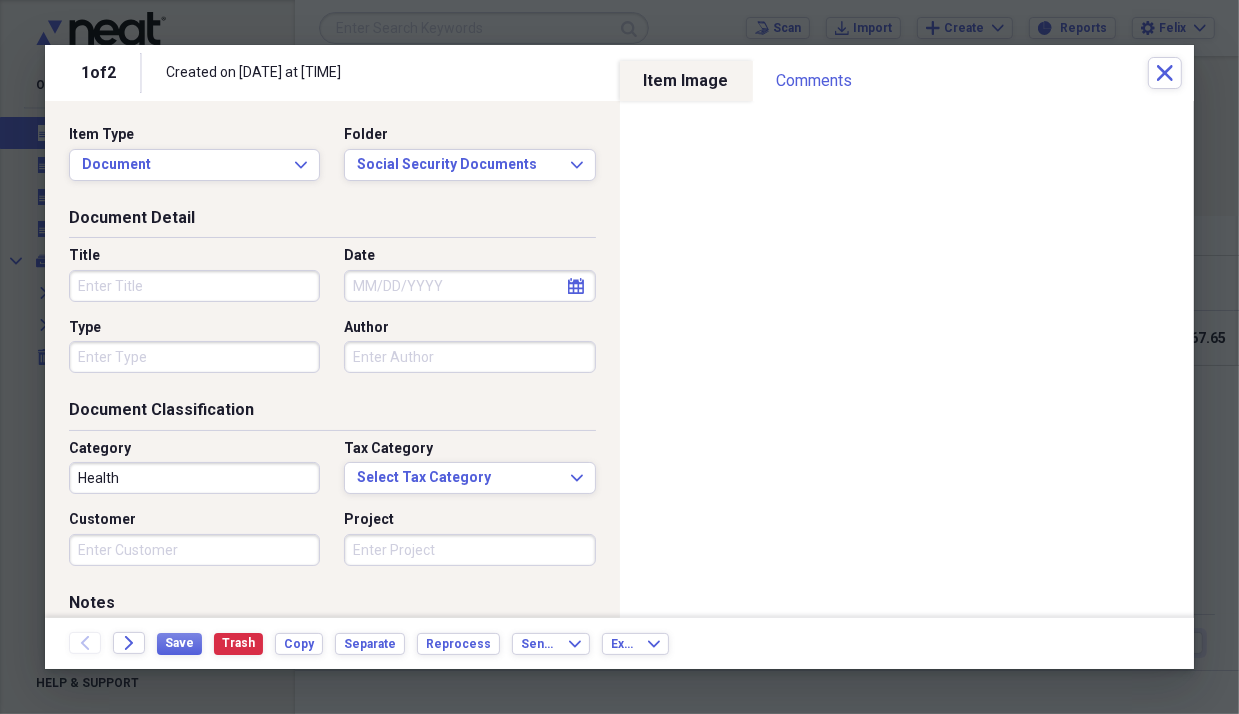 click on "Title" at bounding box center (194, 286) 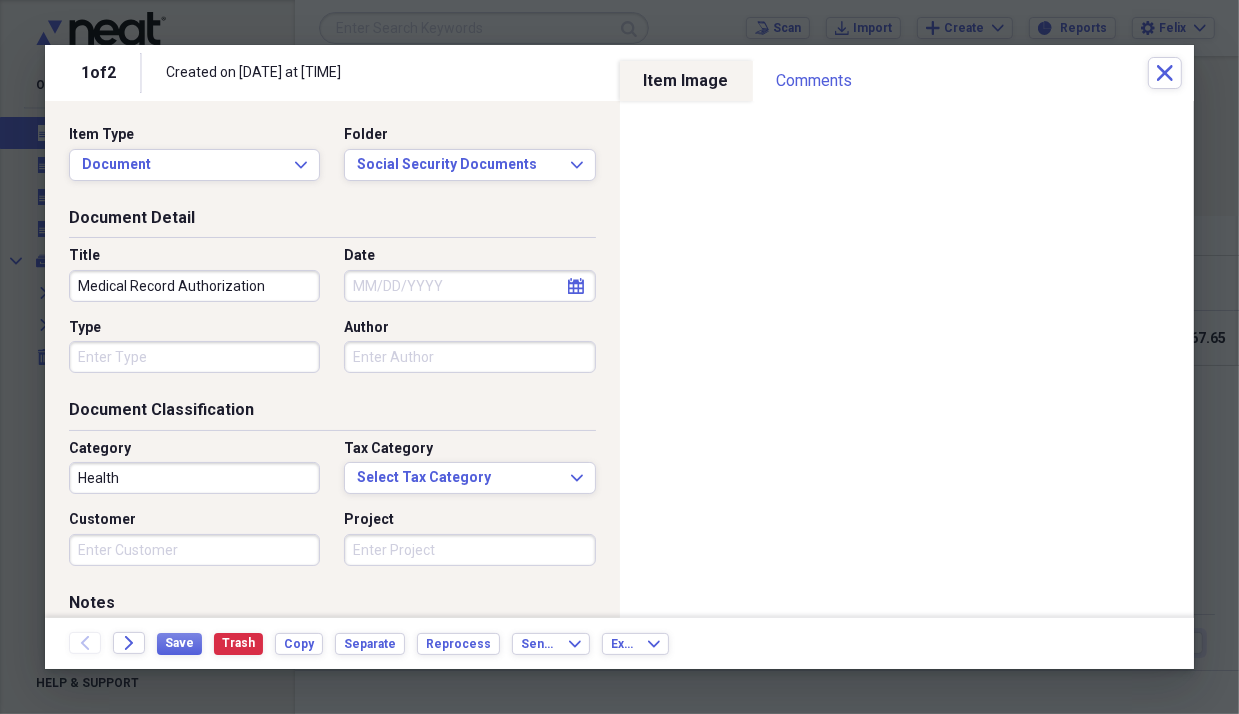 type on "Medical Record Authorization" 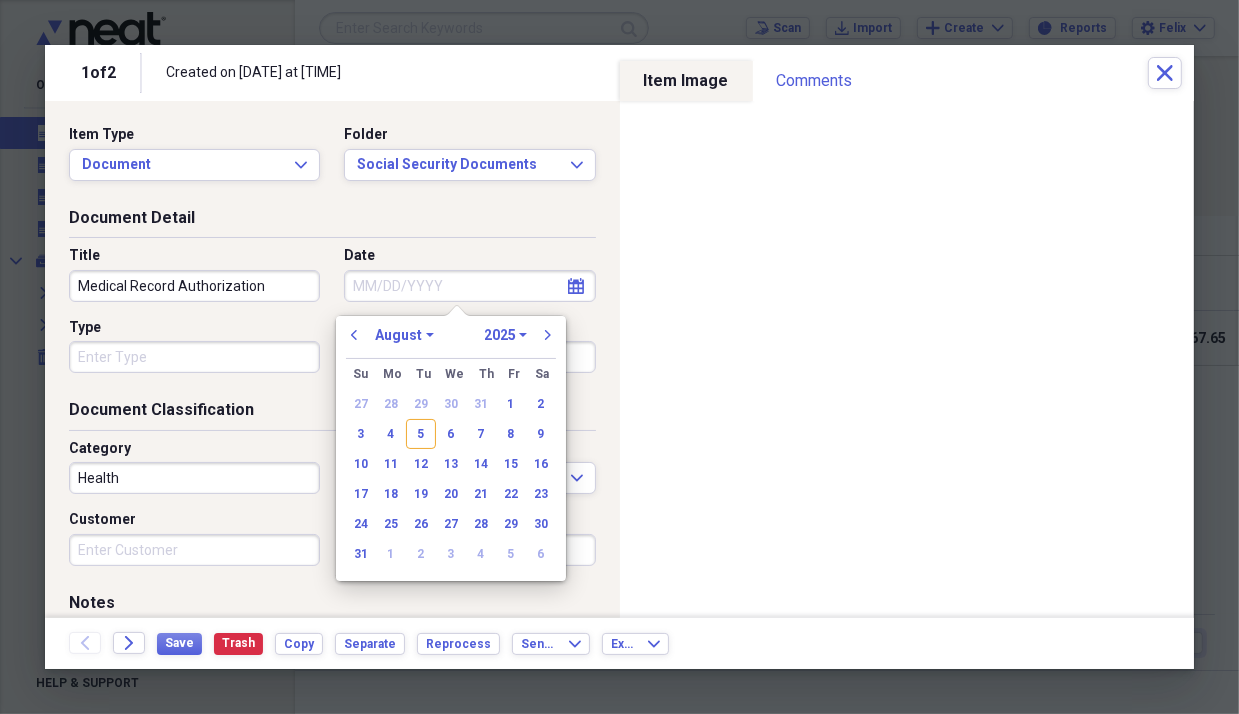 click on "5" at bounding box center (421, 434) 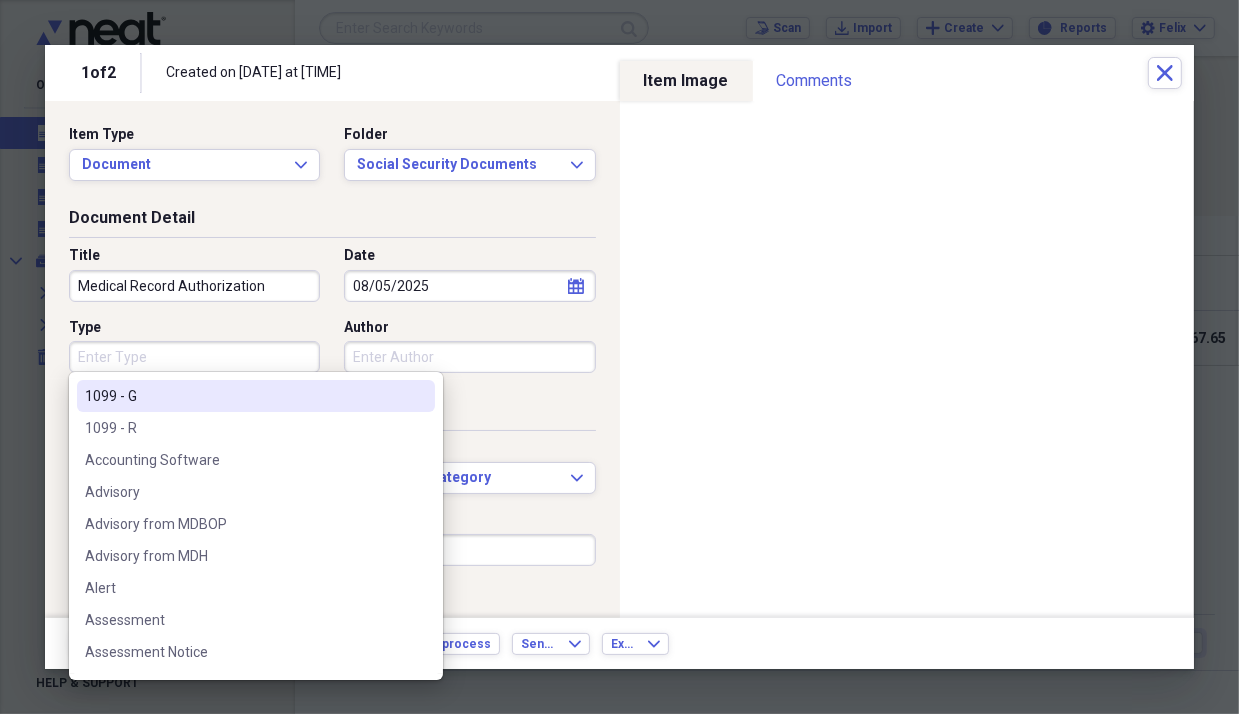 click on "Type" at bounding box center (194, 357) 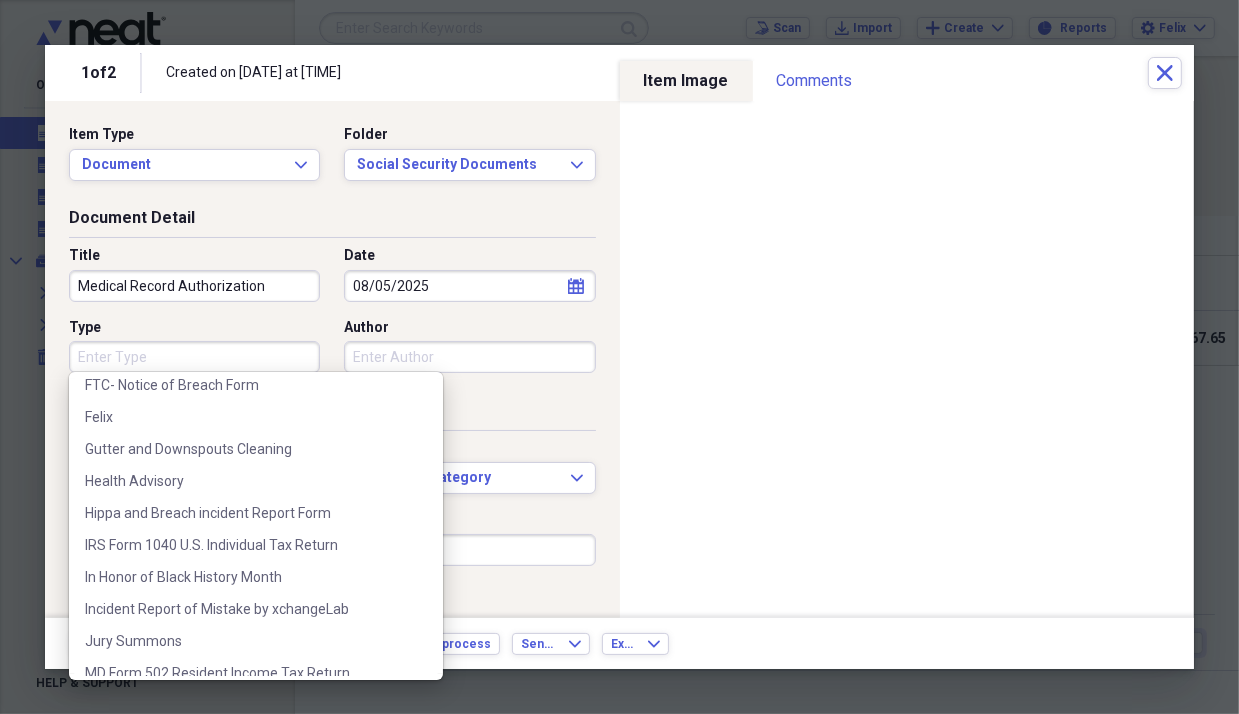 scroll, scrollTop: 616, scrollLeft: 0, axis: vertical 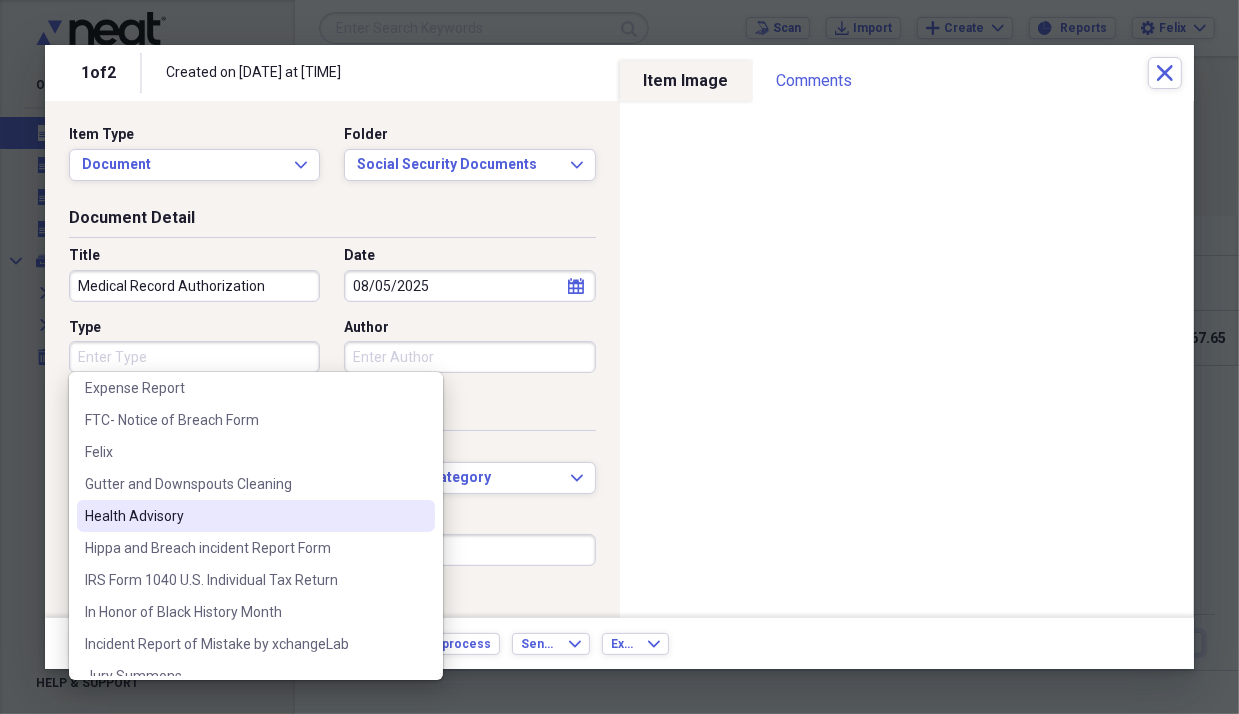click on "Health Advisory" at bounding box center [244, 516] 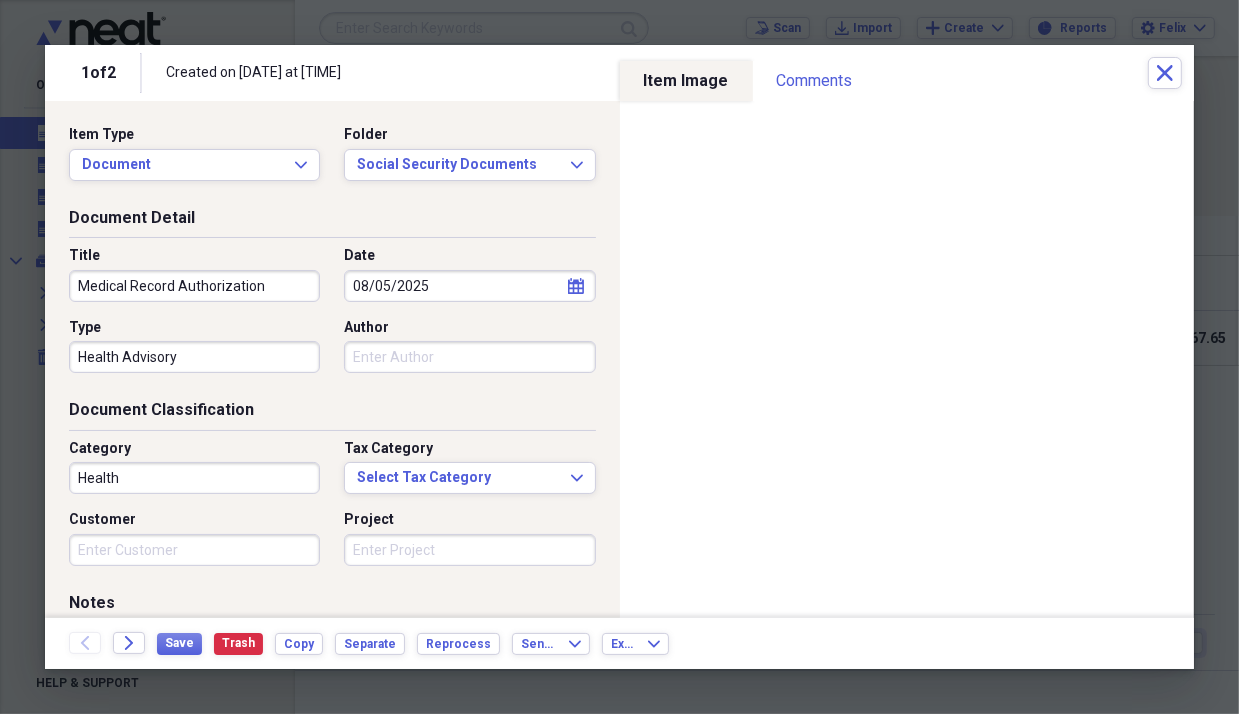 click on "Author" at bounding box center [469, 357] 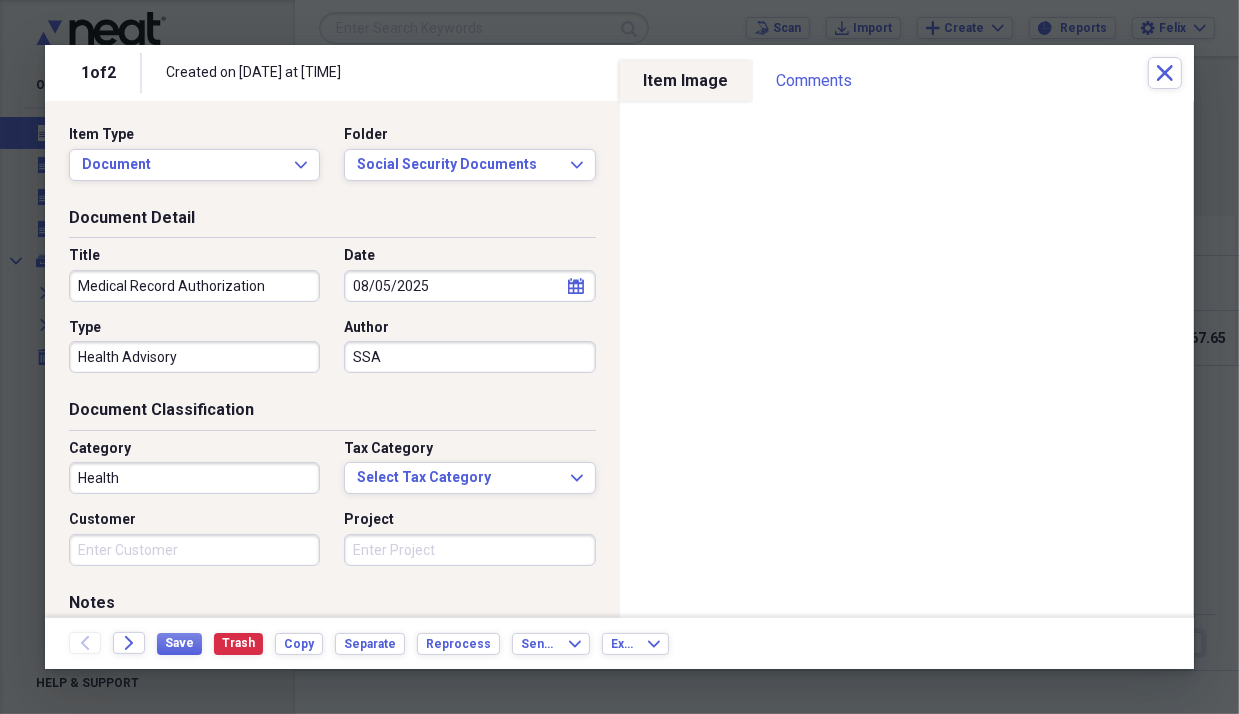 type on "SSA" 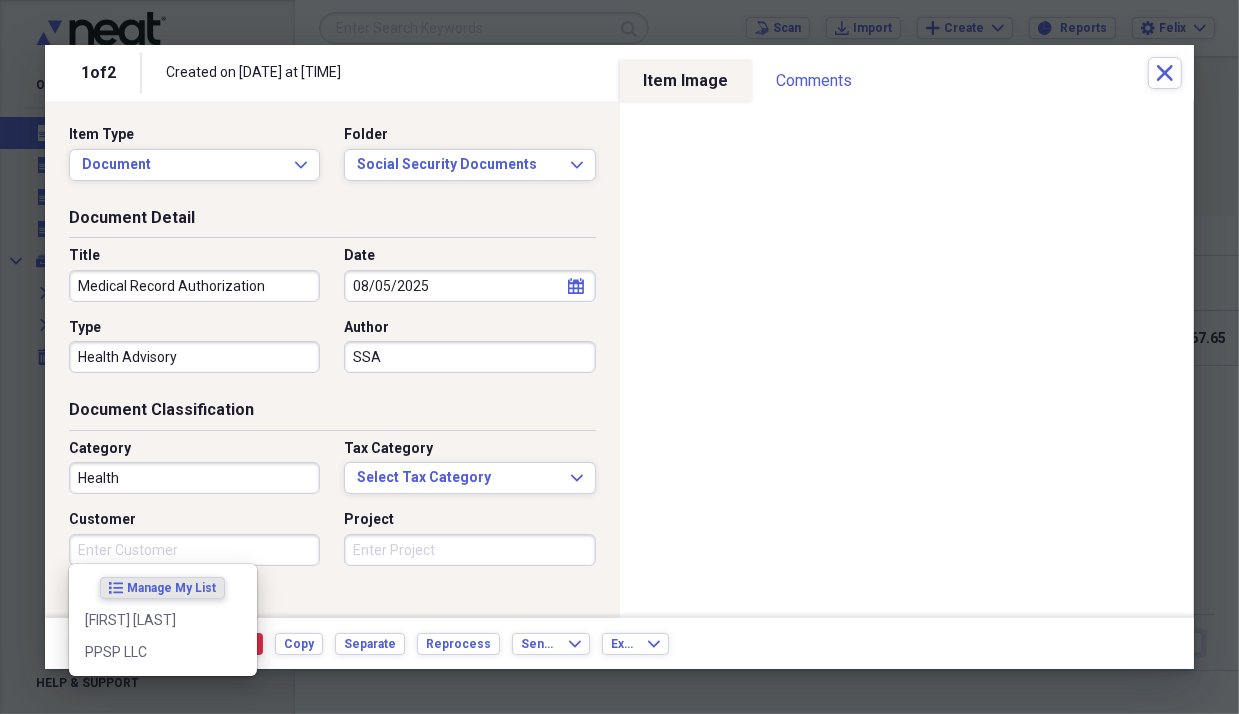 click on "Customer" at bounding box center [194, 550] 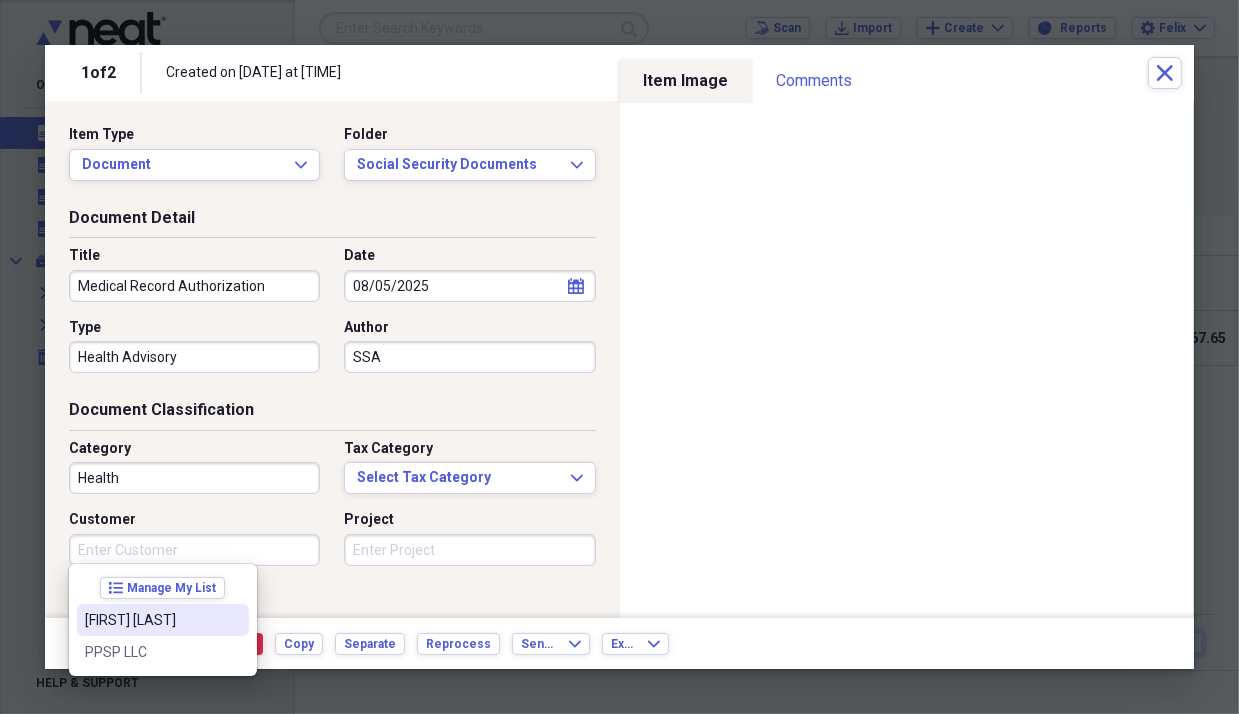click on "[FIRST] [LAST]" at bounding box center (151, 620) 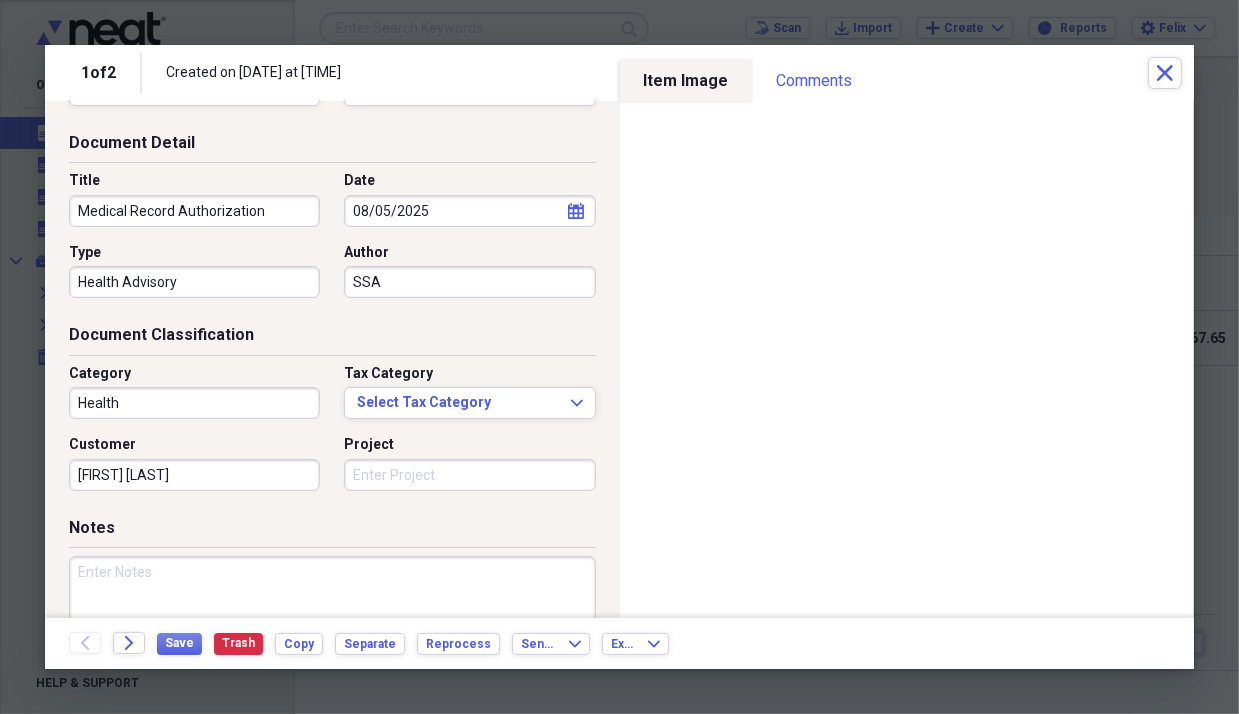 scroll, scrollTop: 100, scrollLeft: 0, axis: vertical 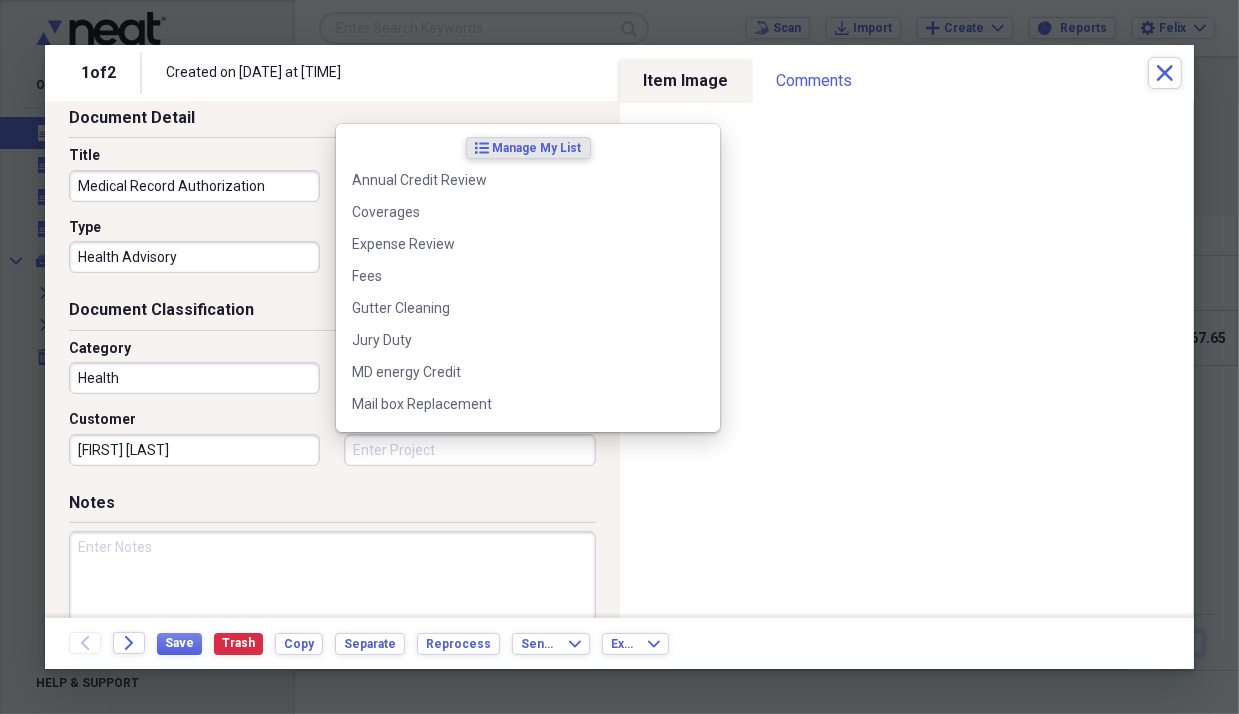 click on "Project" at bounding box center (469, 450) 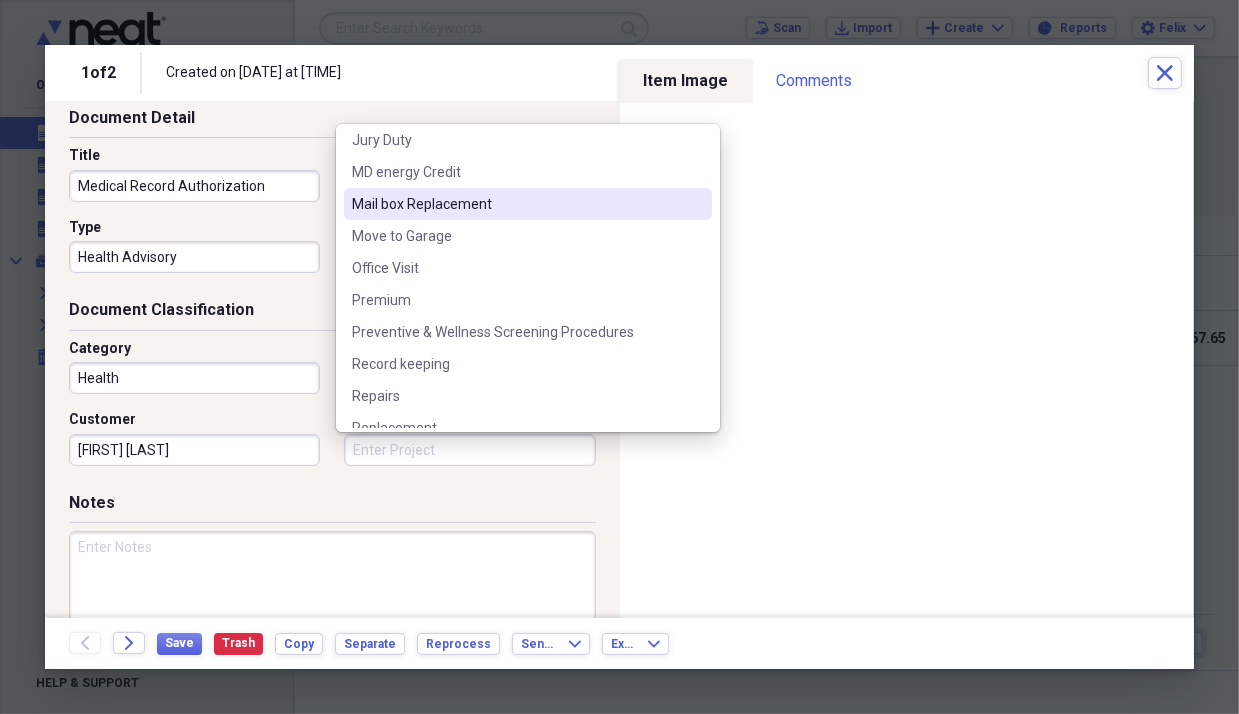 scroll, scrollTop: 300, scrollLeft: 0, axis: vertical 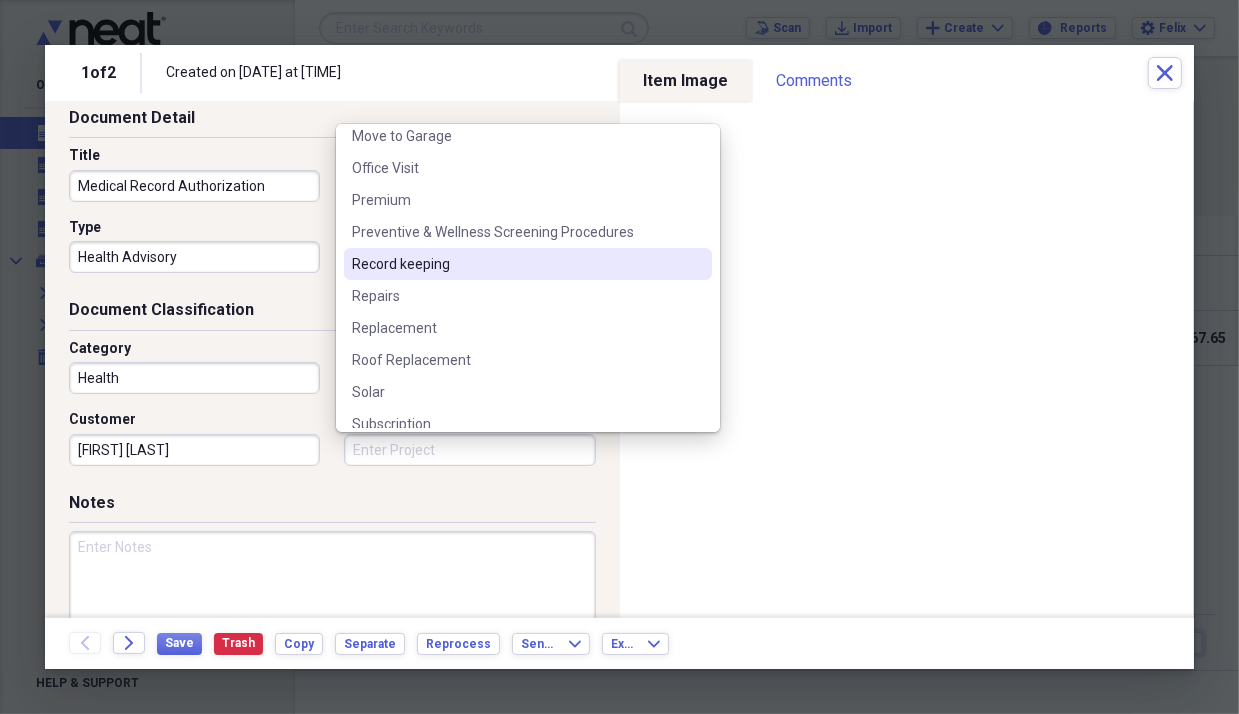 click on "Record keeping" at bounding box center [516, 264] 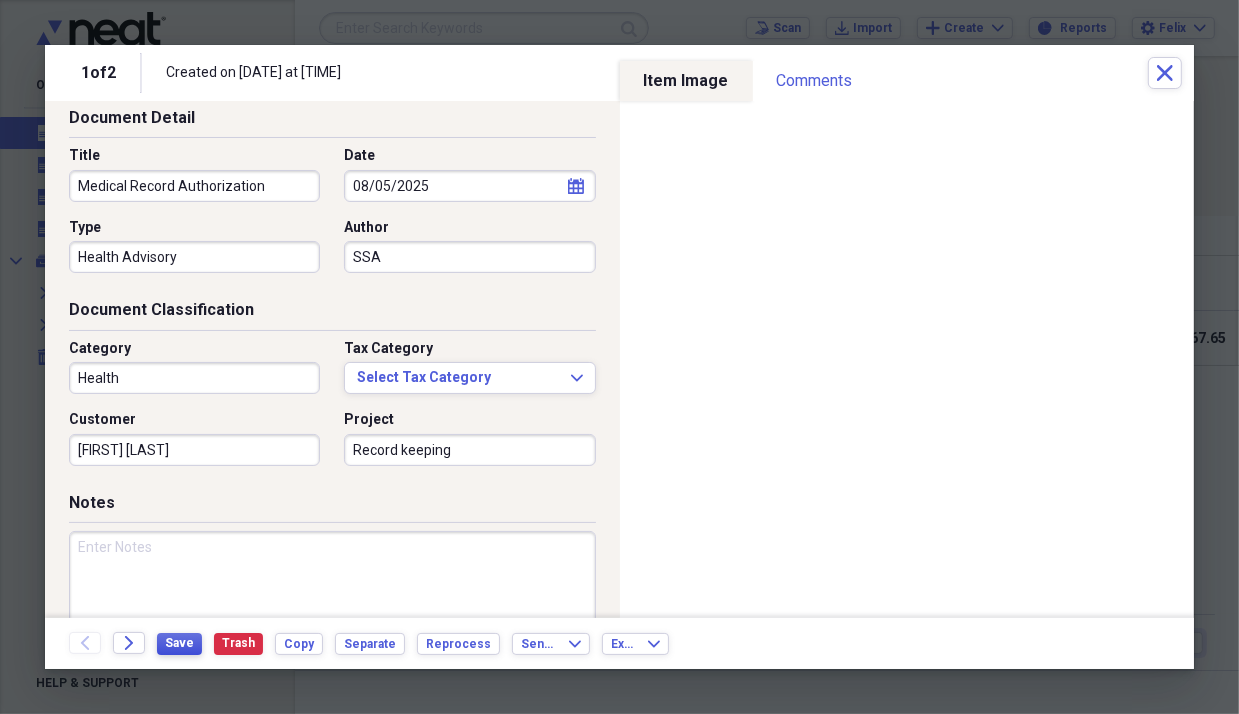 click on "Save" at bounding box center [179, 643] 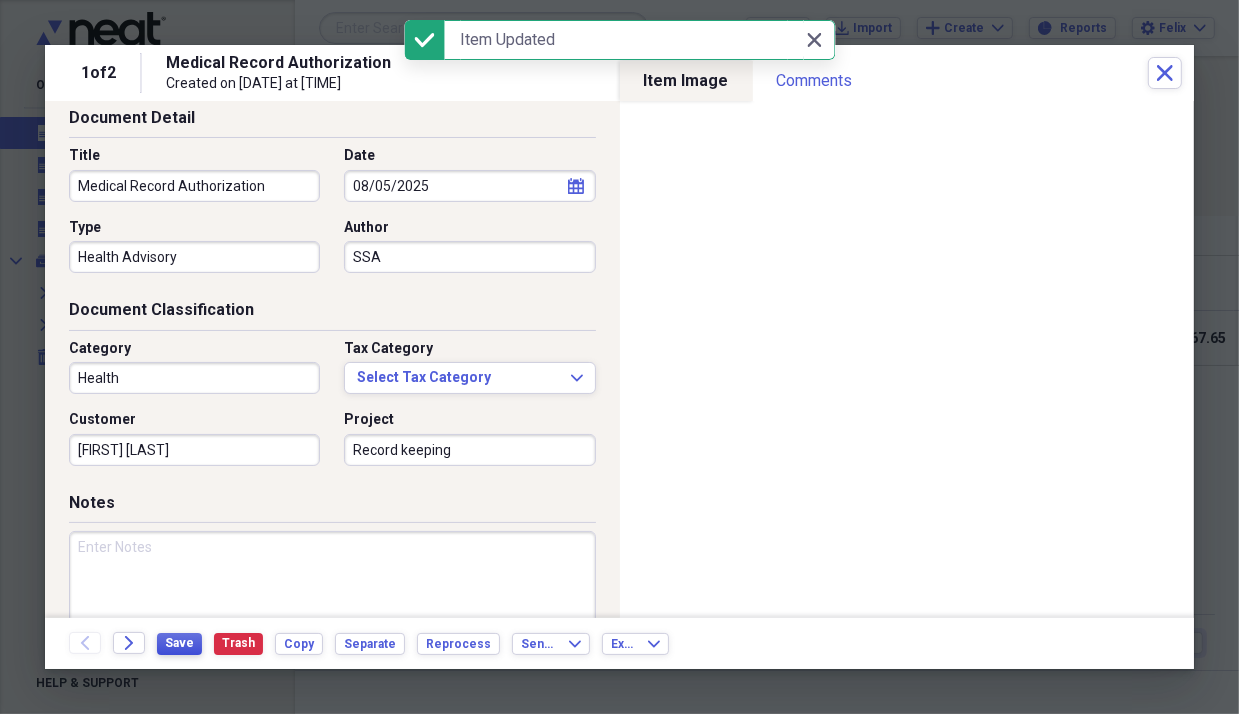scroll, scrollTop: 0, scrollLeft: 0, axis: both 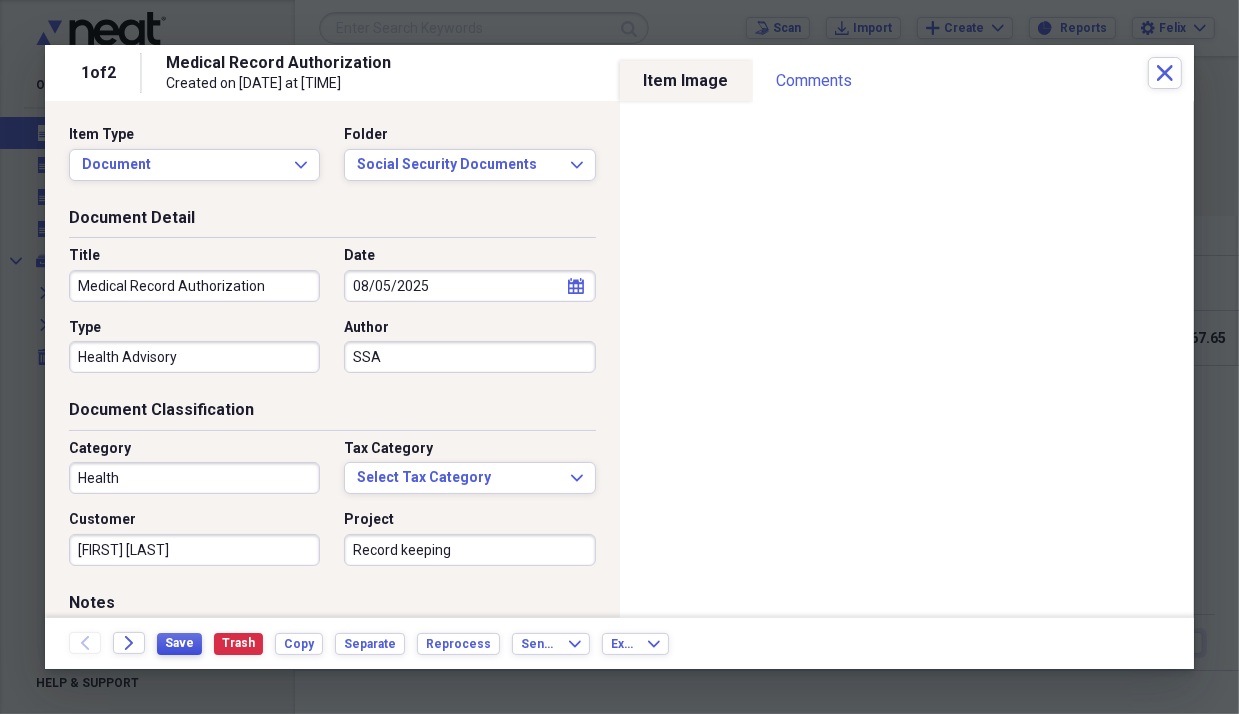click on "Save" at bounding box center [179, 643] 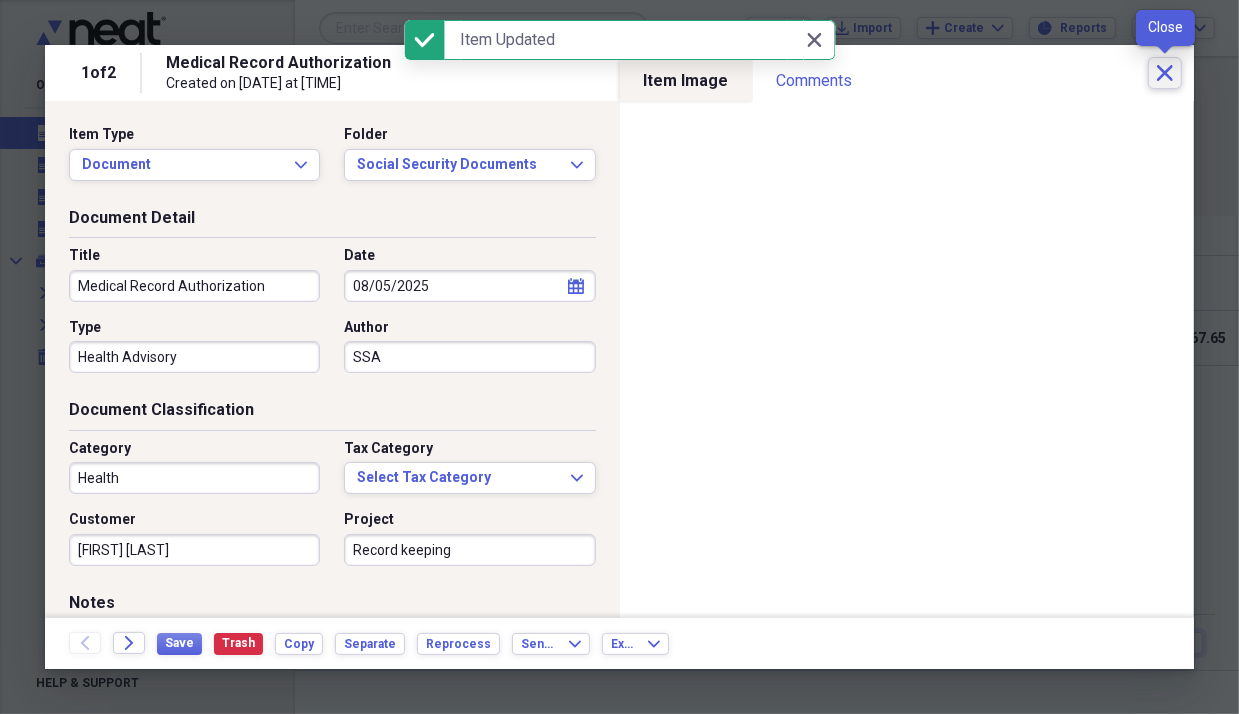 click on "Close" at bounding box center [1165, 73] 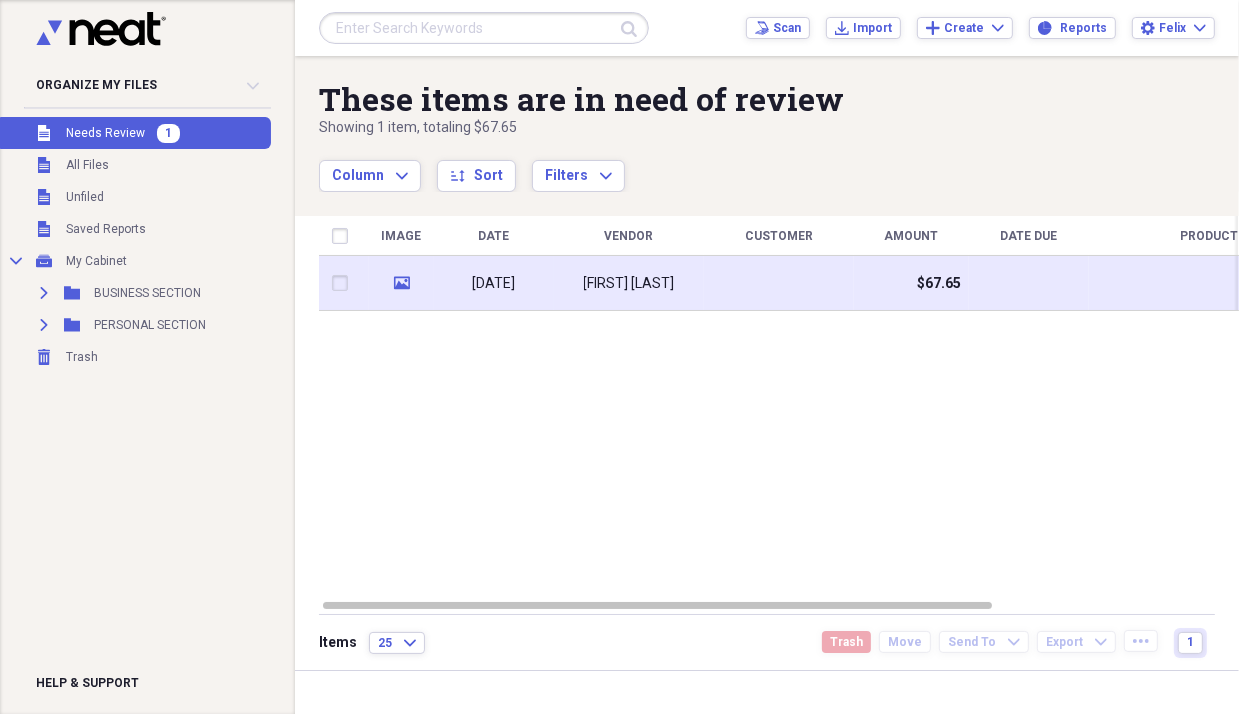 click on "$67.65" at bounding box center [939, 284] 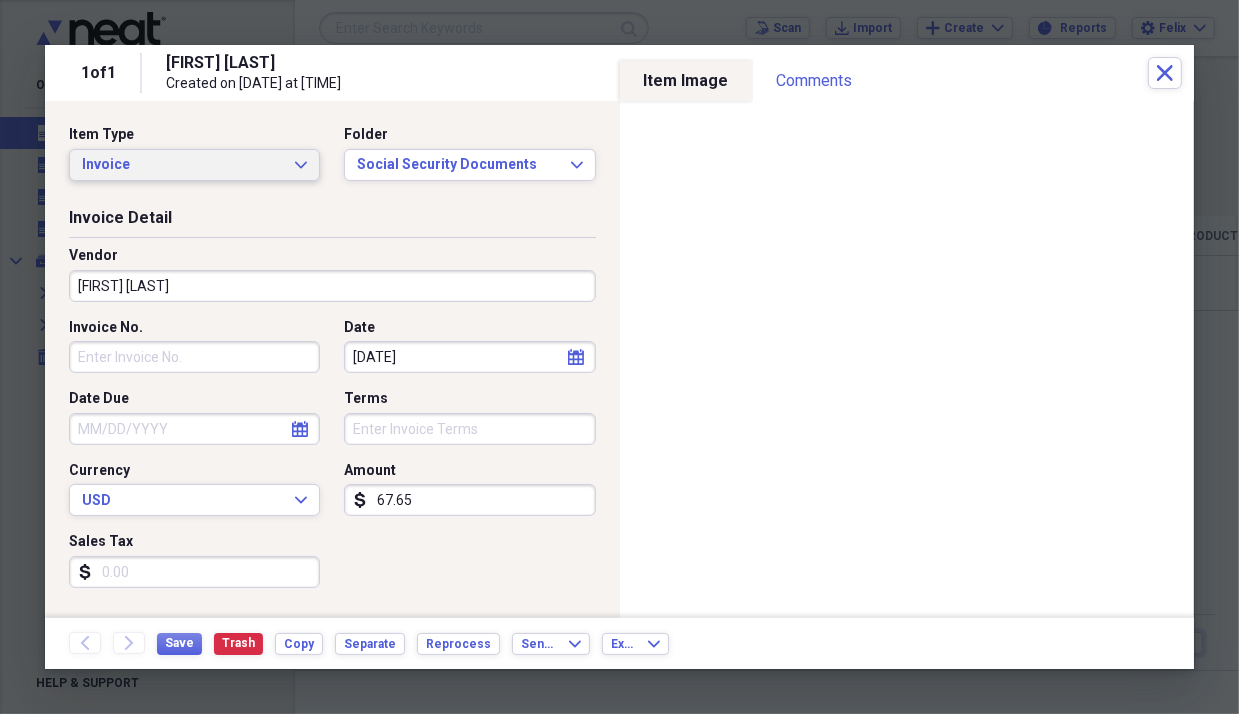click on "Expand" 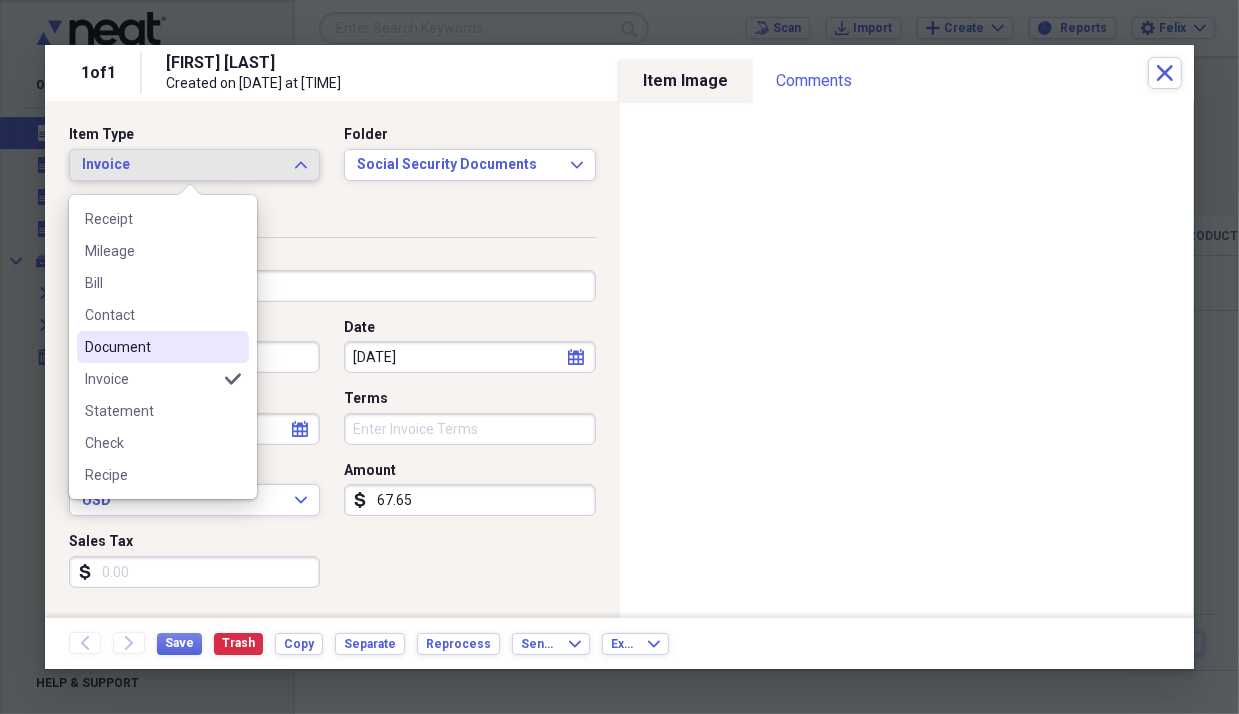 click on "Document" at bounding box center (151, 347) 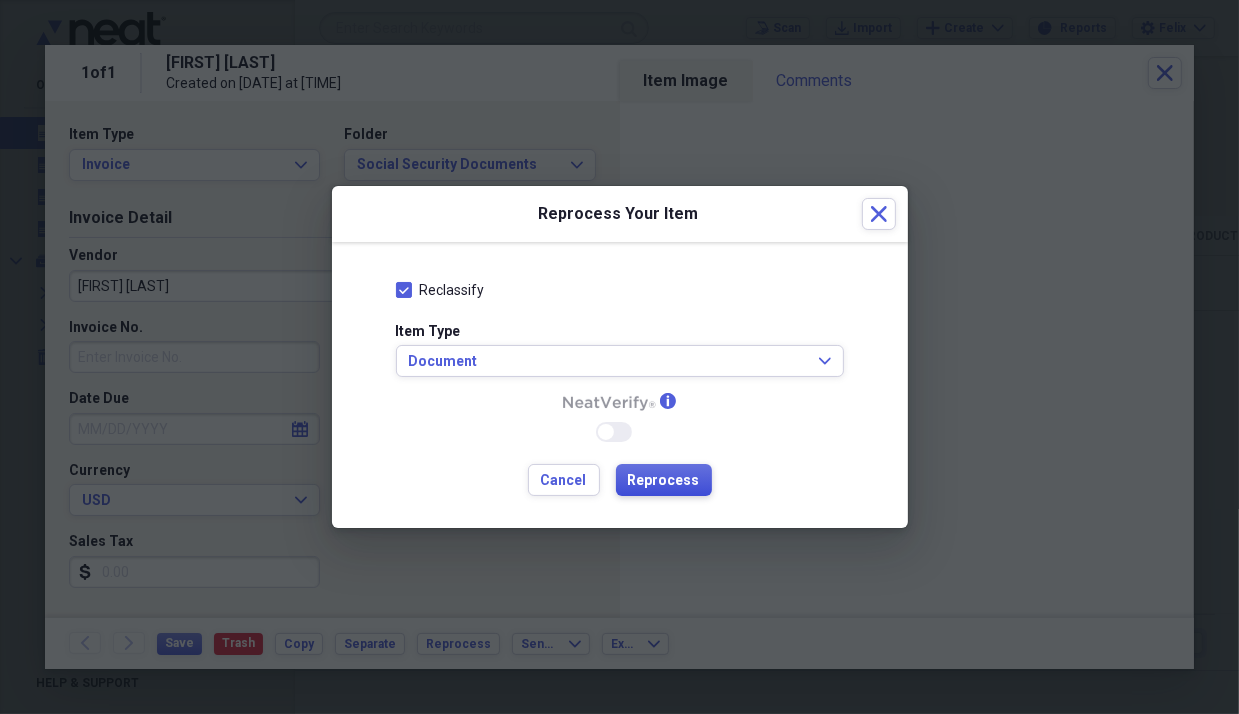 click on "Reprocess" at bounding box center (664, 481) 